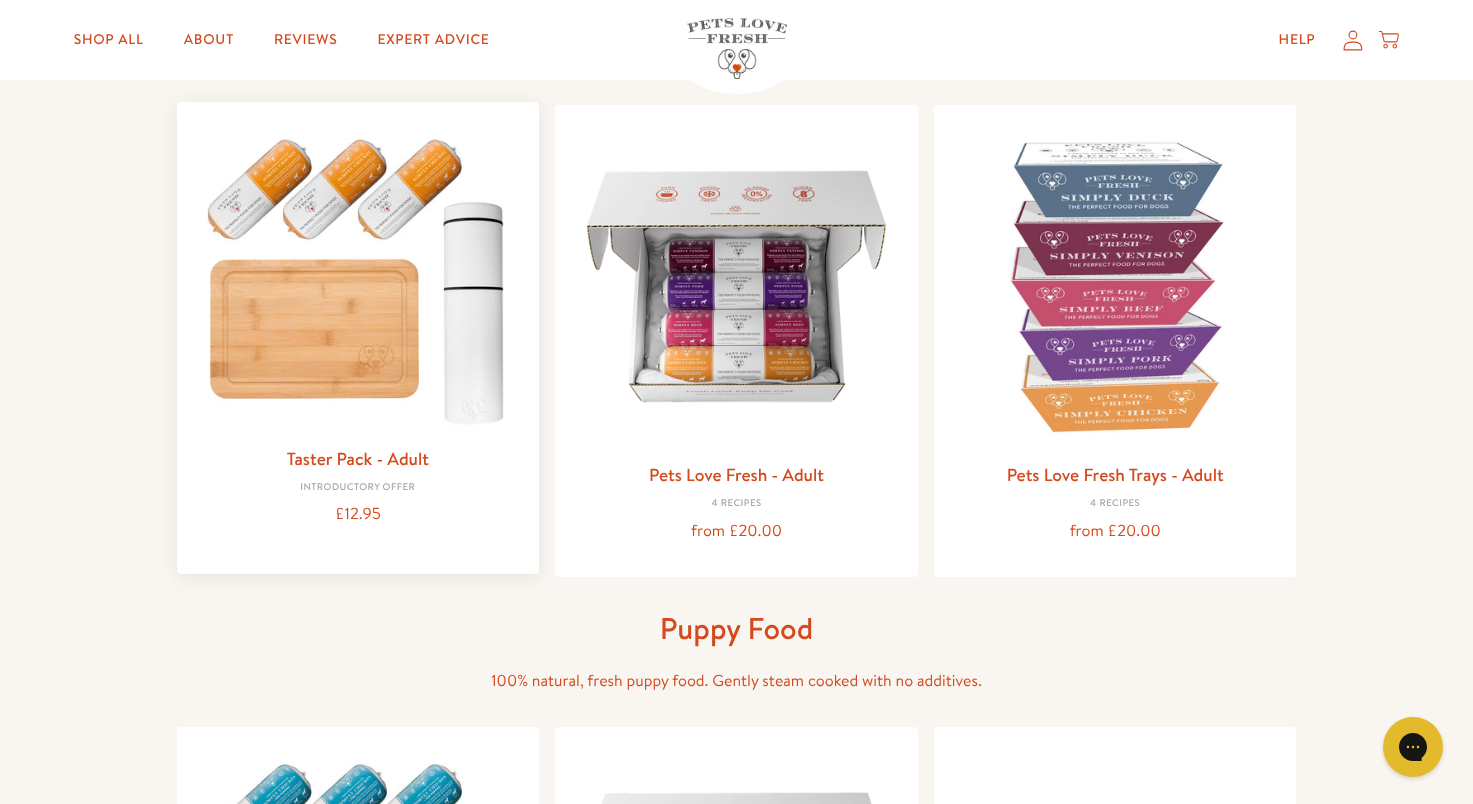 scroll, scrollTop: 100, scrollLeft: 0, axis: vertical 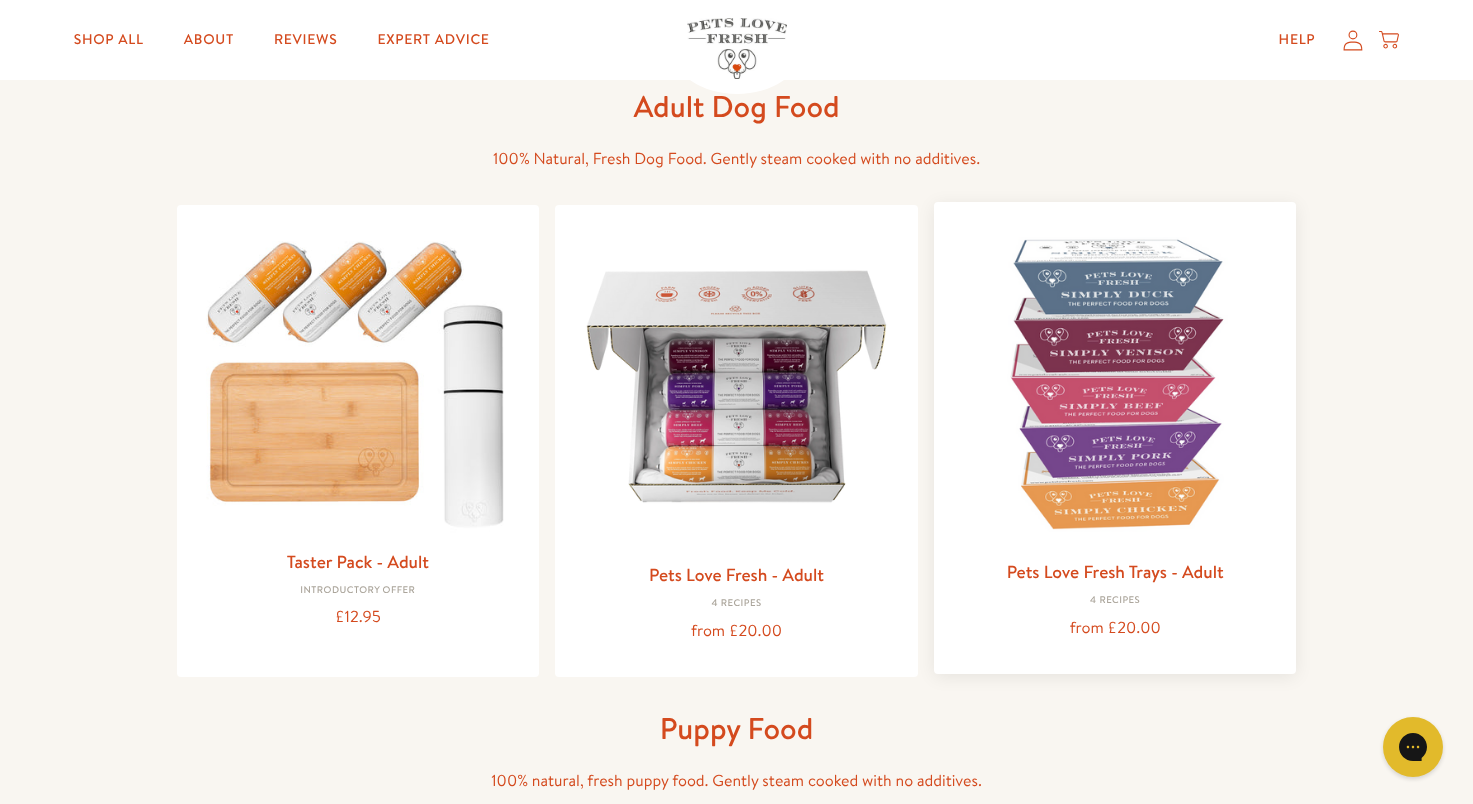 click at bounding box center [1115, 383] 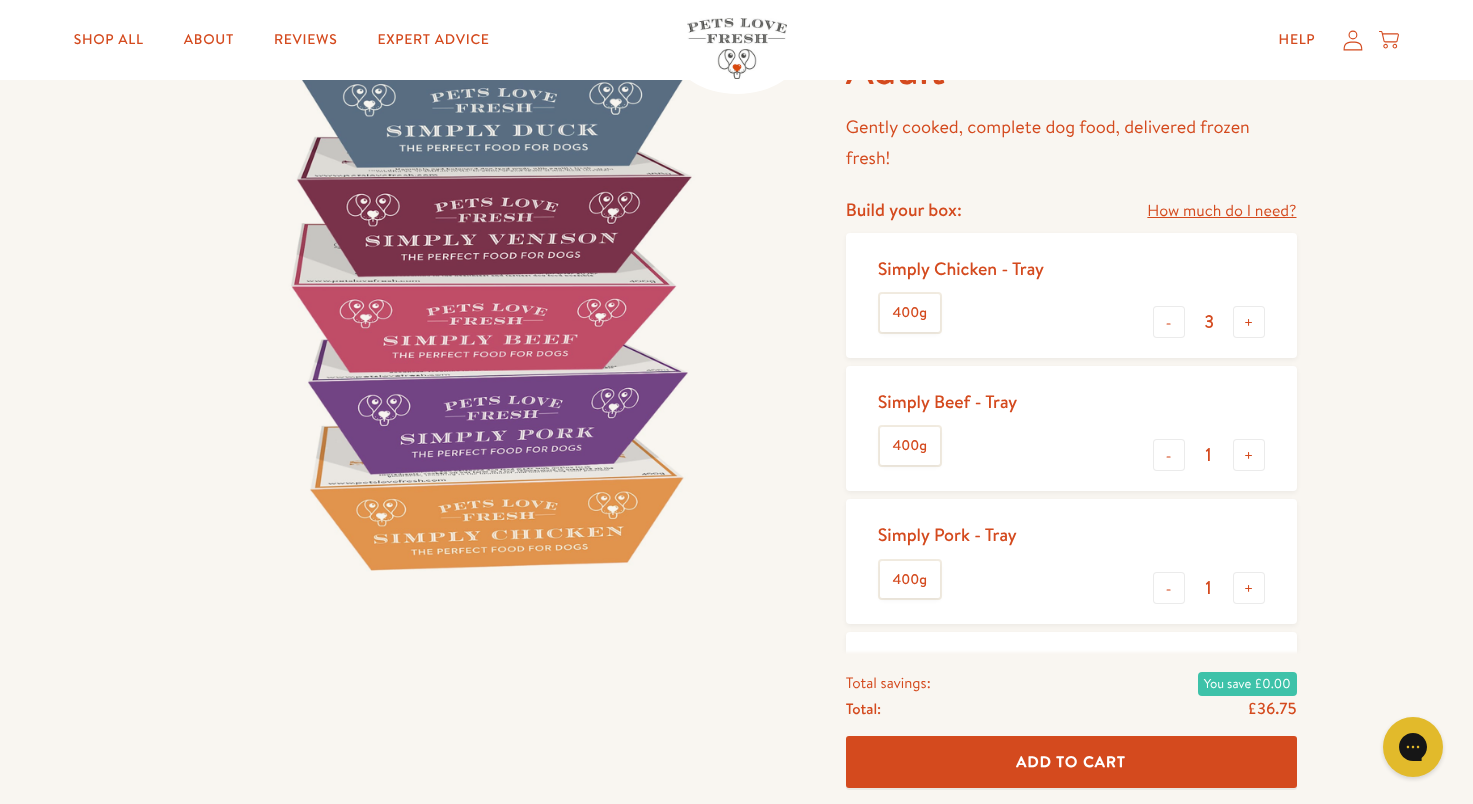 scroll, scrollTop: 0, scrollLeft: 0, axis: both 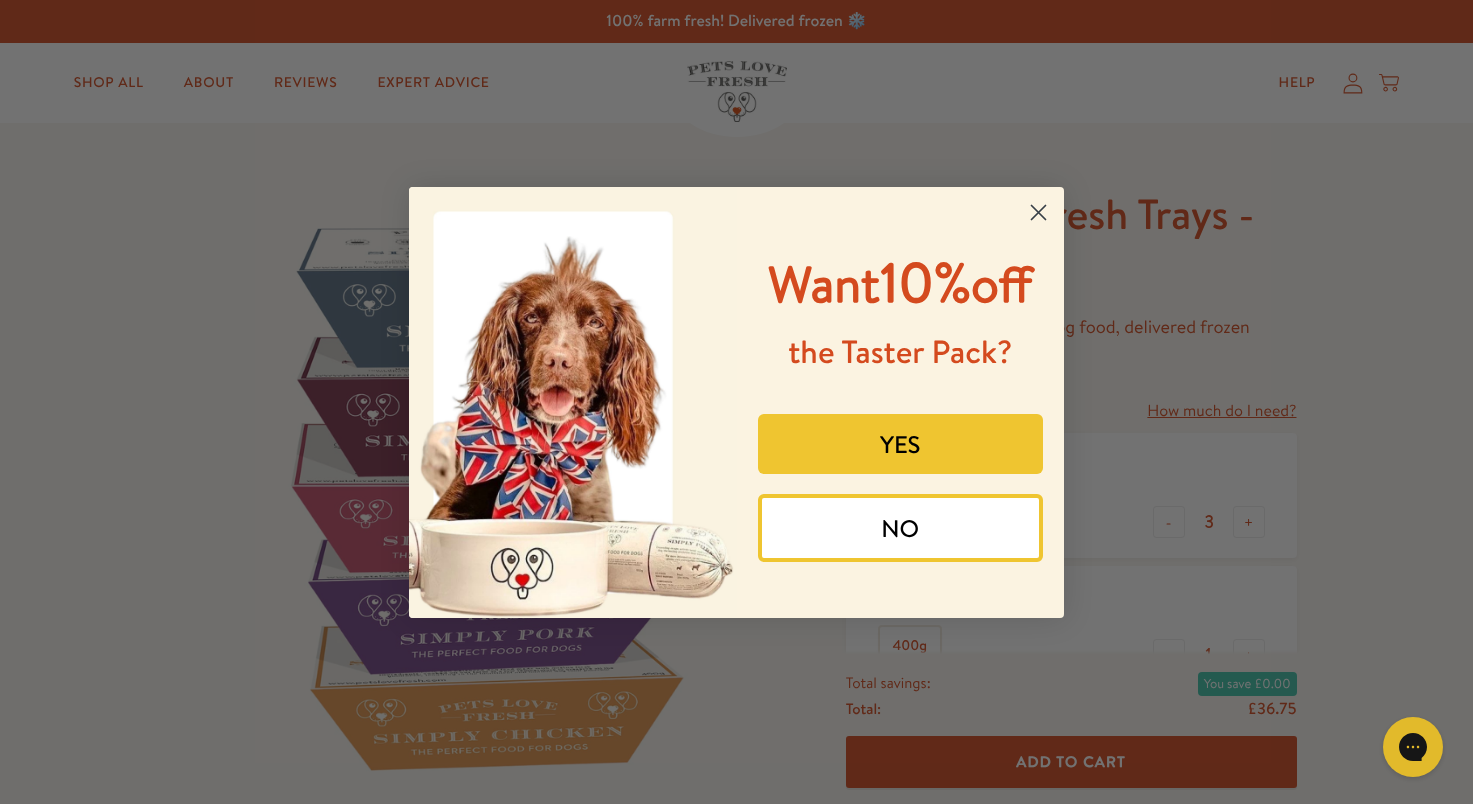click on "YES" at bounding box center [901, 444] 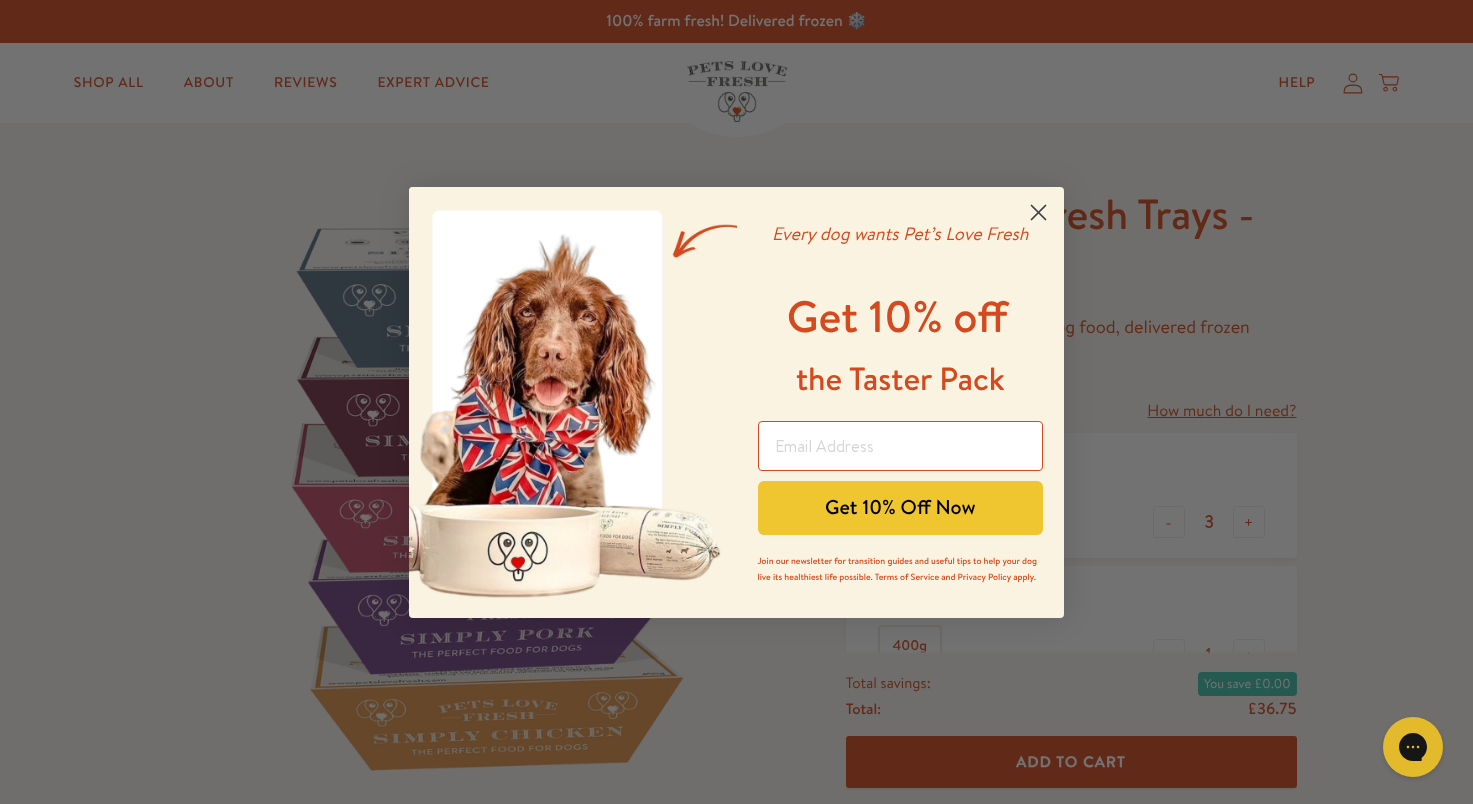 click 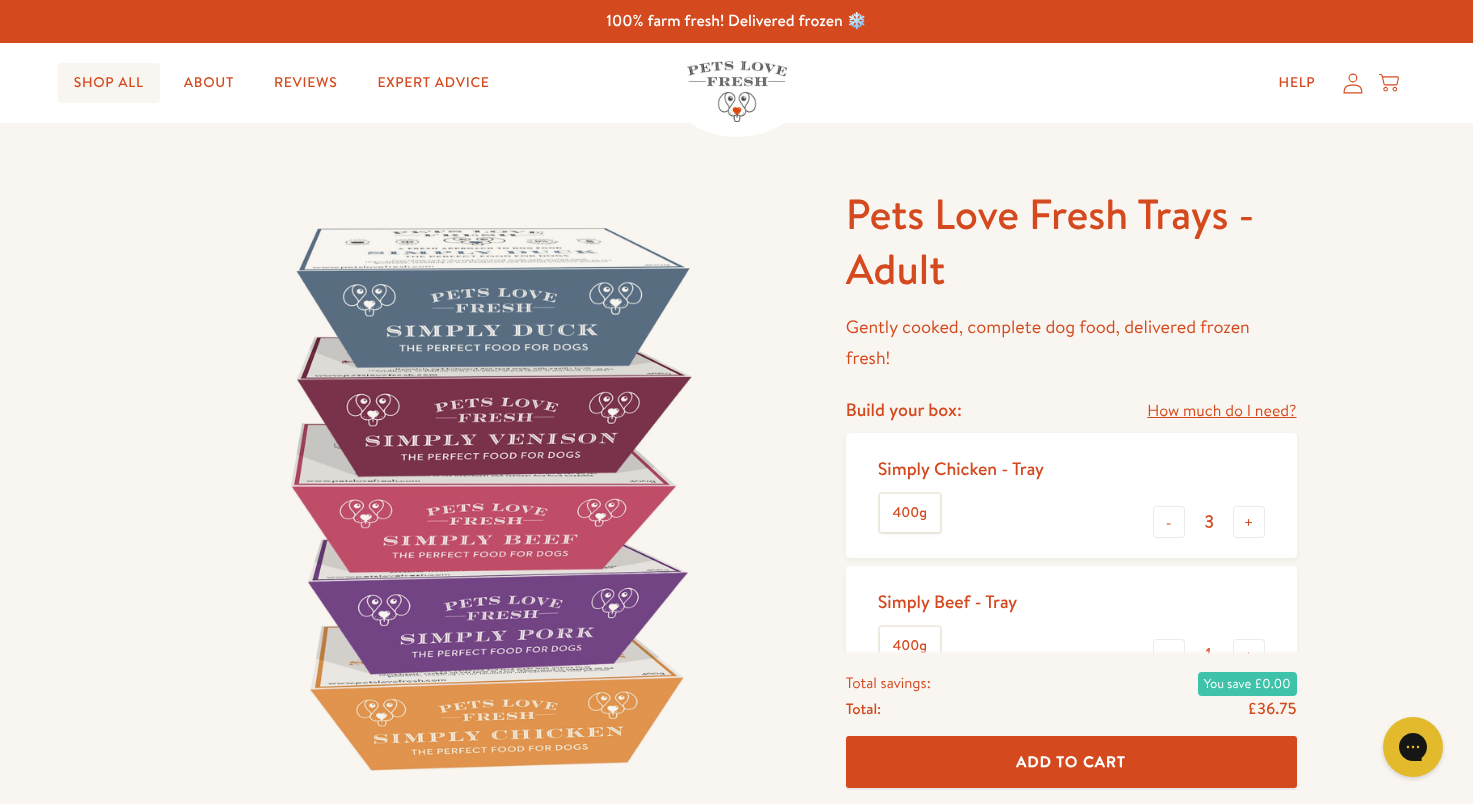 click on "Shop All" at bounding box center [109, 83] 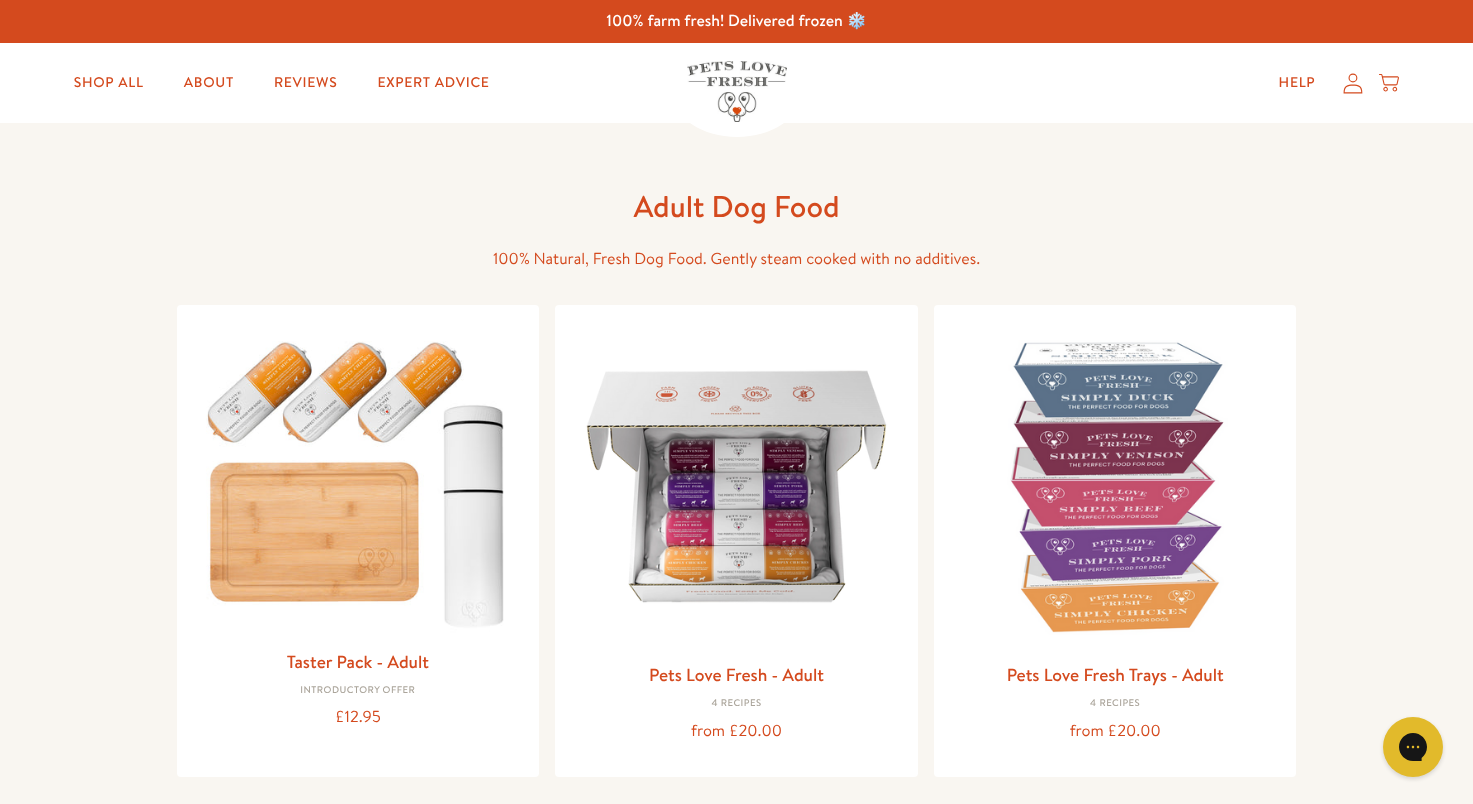 scroll, scrollTop: 0, scrollLeft: 0, axis: both 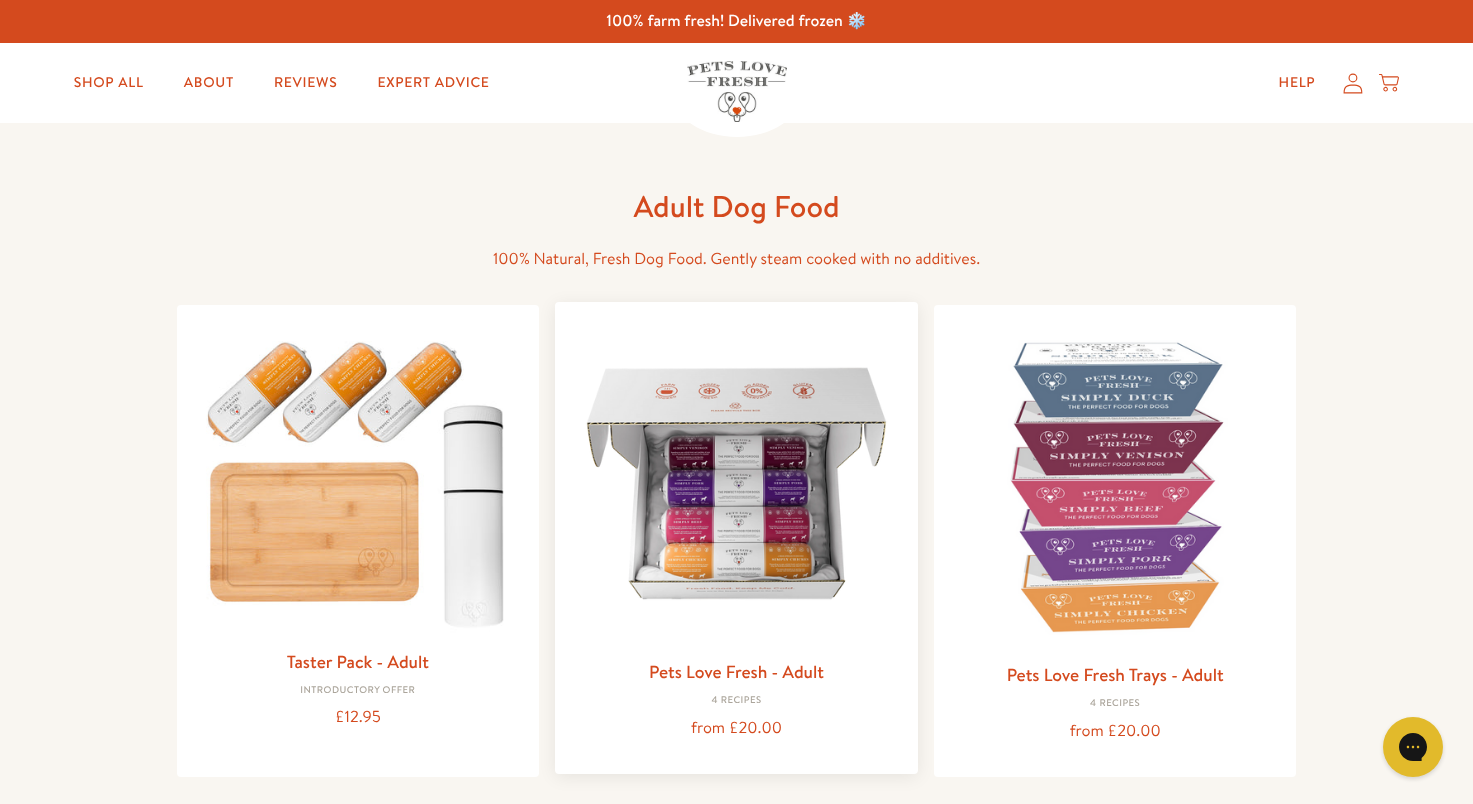 click at bounding box center [736, 483] 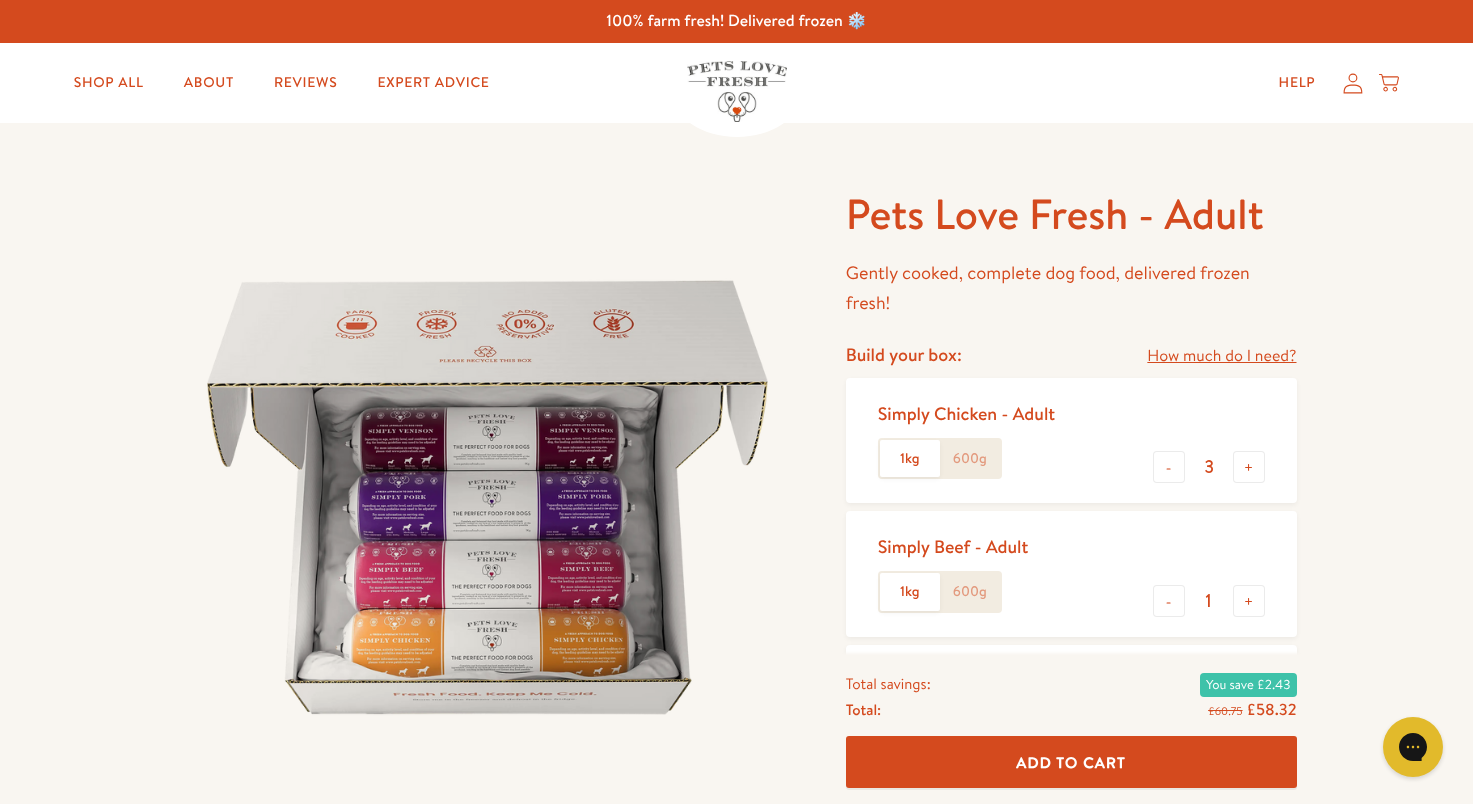 scroll, scrollTop: 0, scrollLeft: 0, axis: both 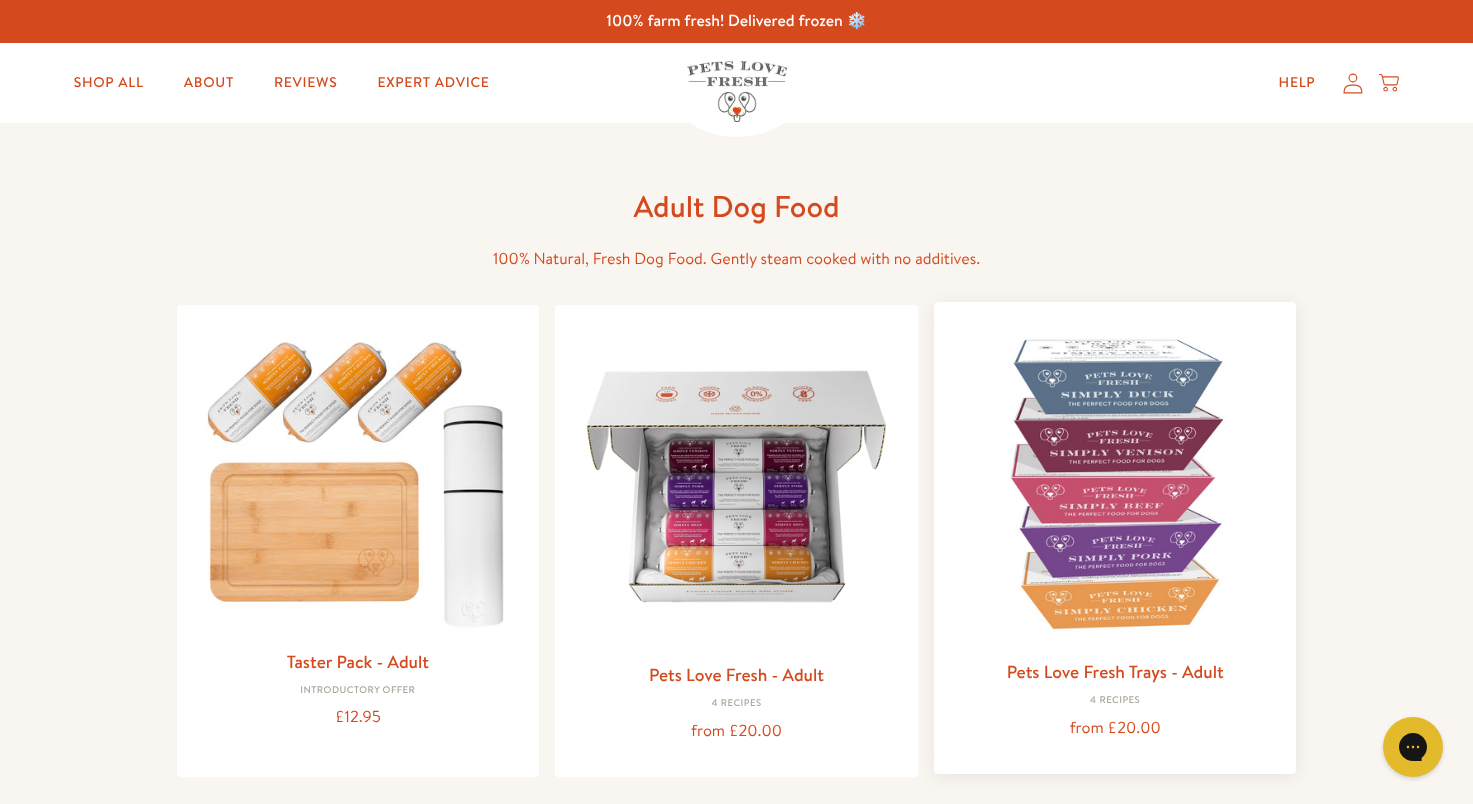 click at bounding box center [1115, 483] 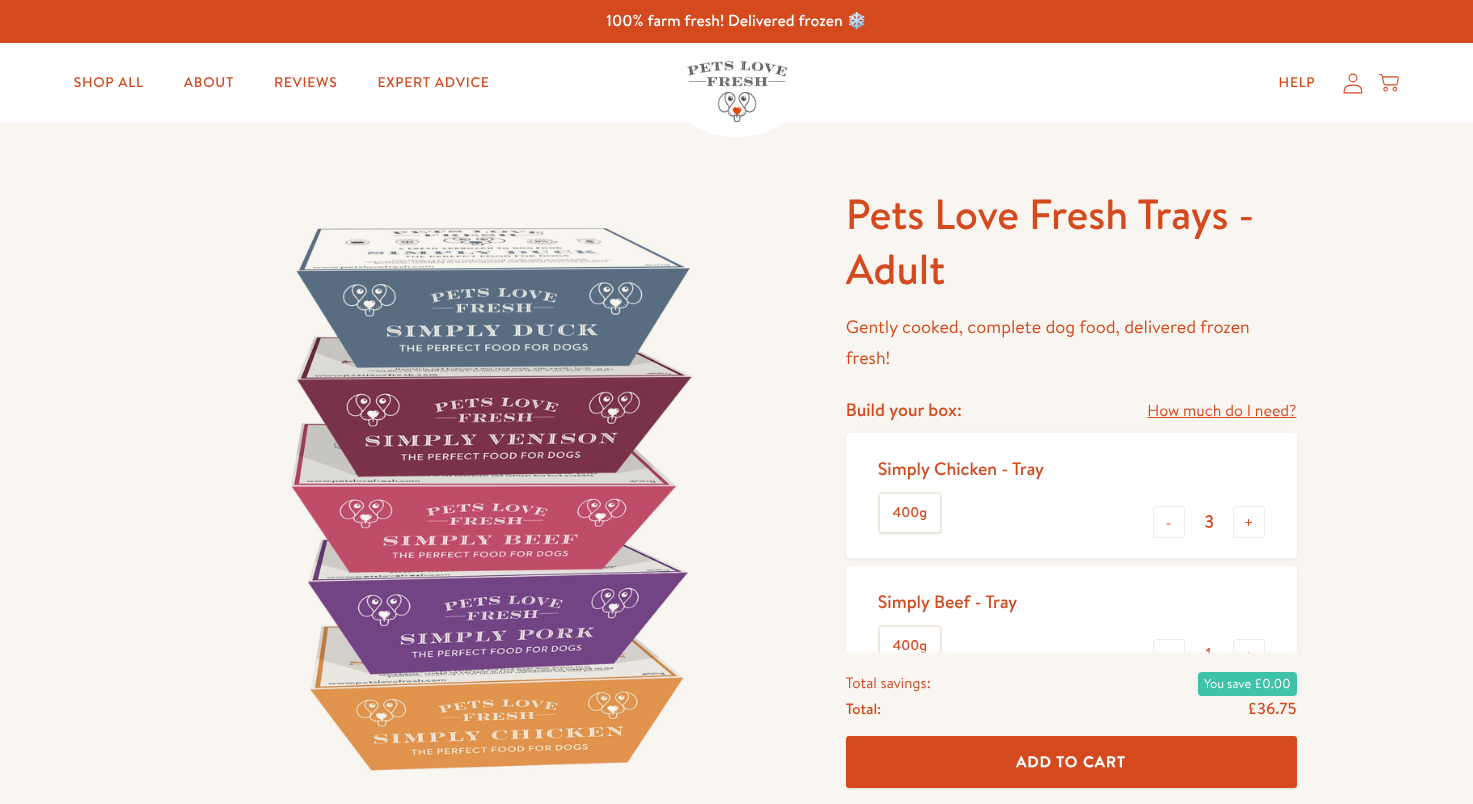 scroll, scrollTop: 0, scrollLeft: 0, axis: both 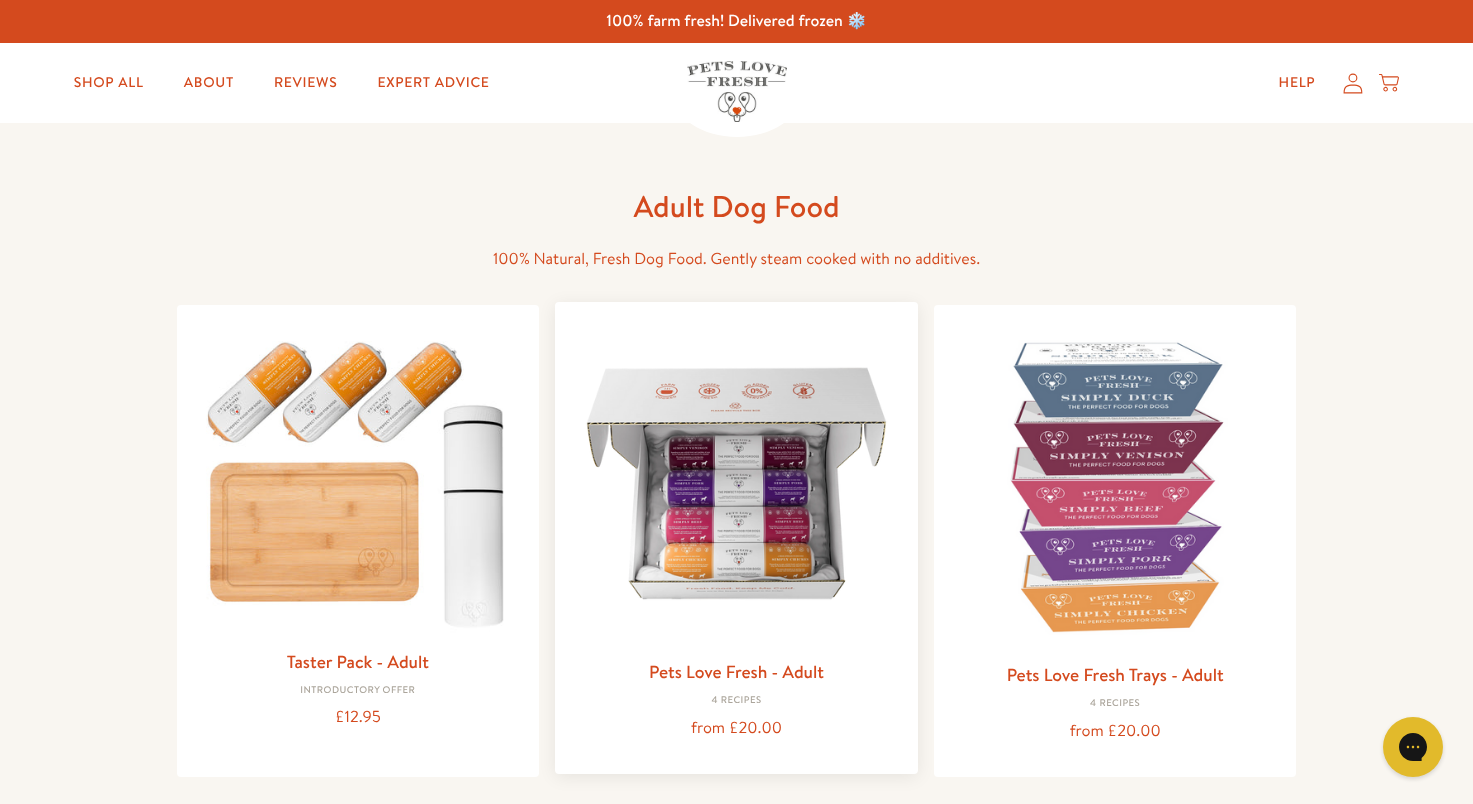 click at bounding box center [736, 483] 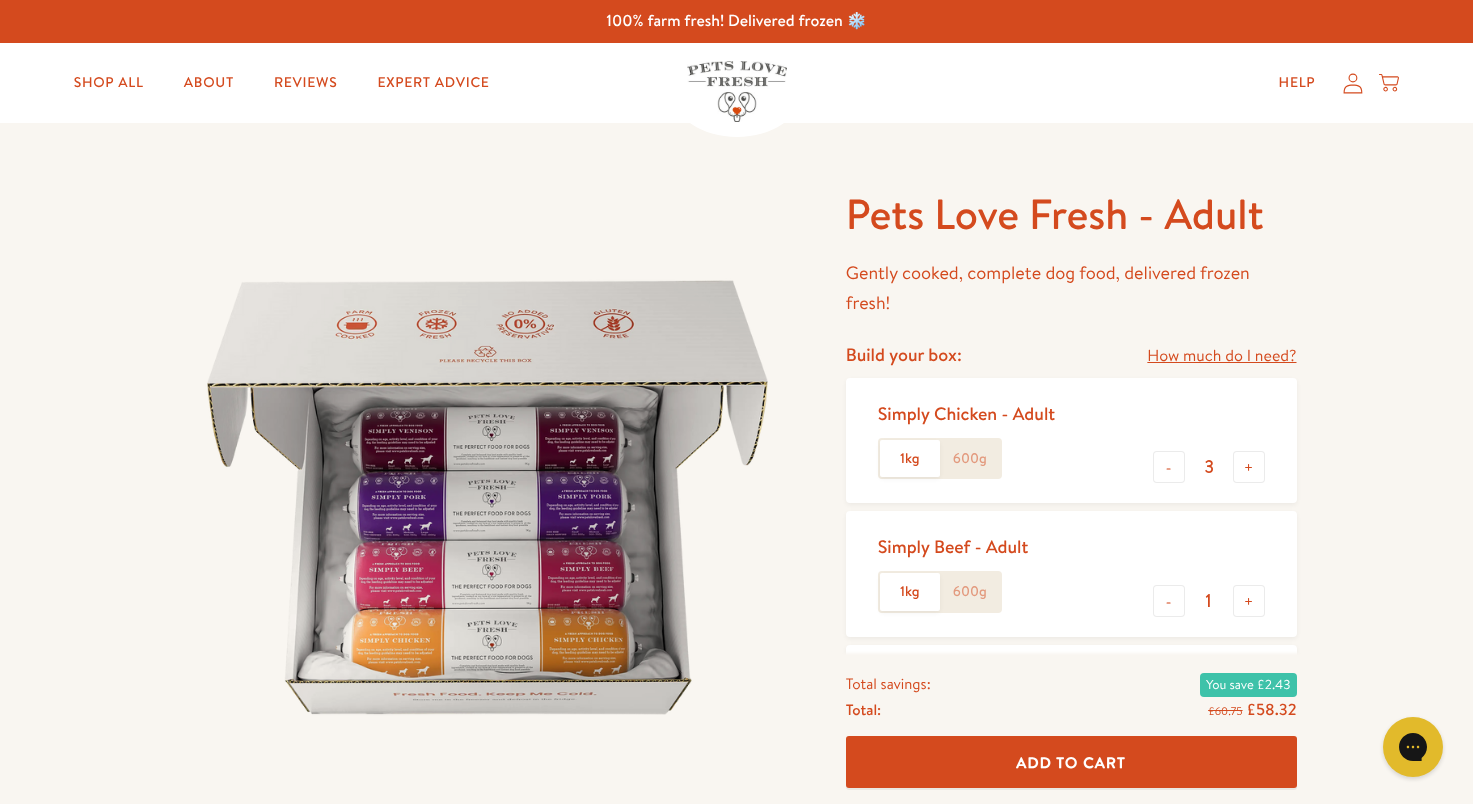scroll, scrollTop: 0, scrollLeft: 0, axis: both 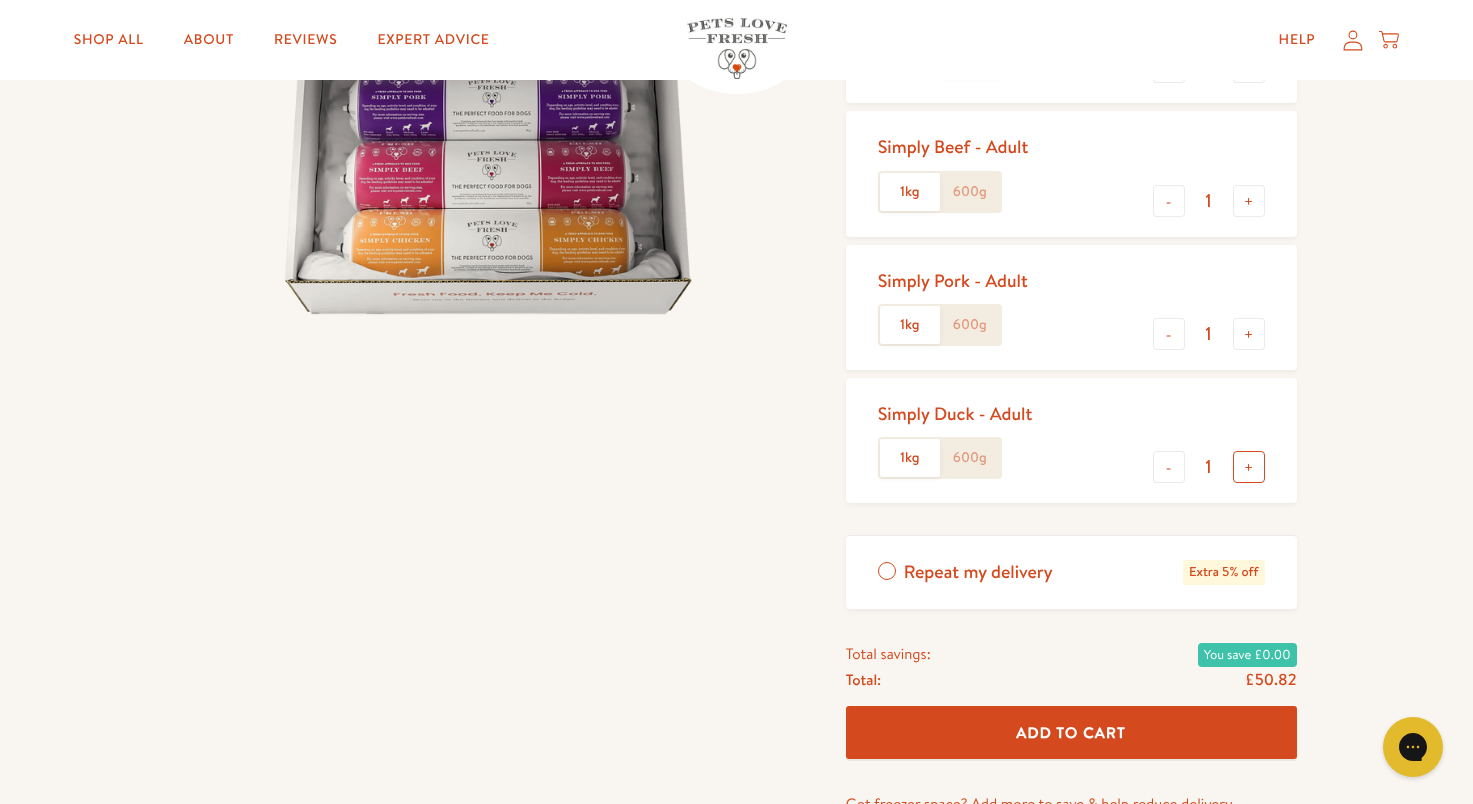 click on "+" at bounding box center (1249, 467) 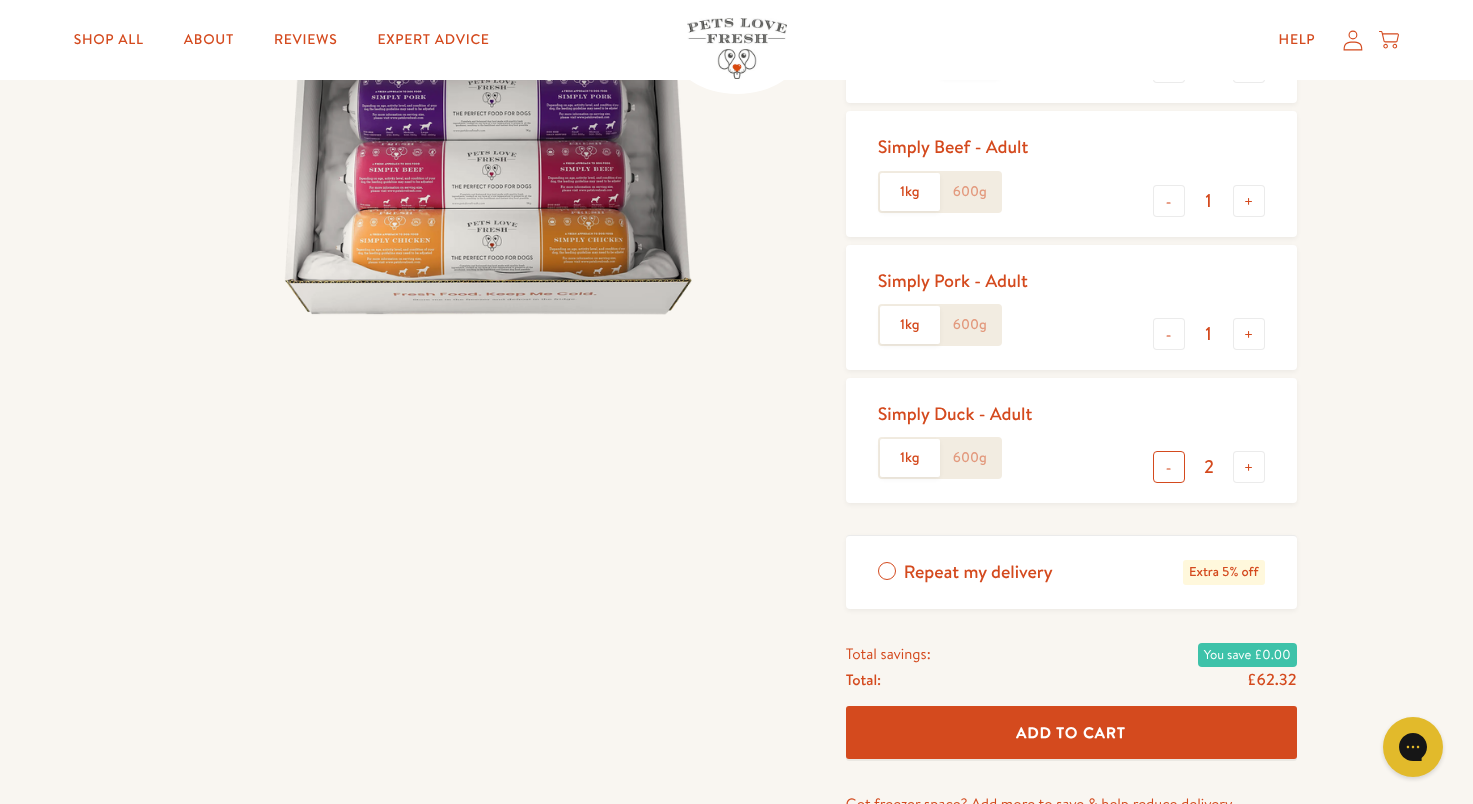 click on "-" at bounding box center [1169, 467] 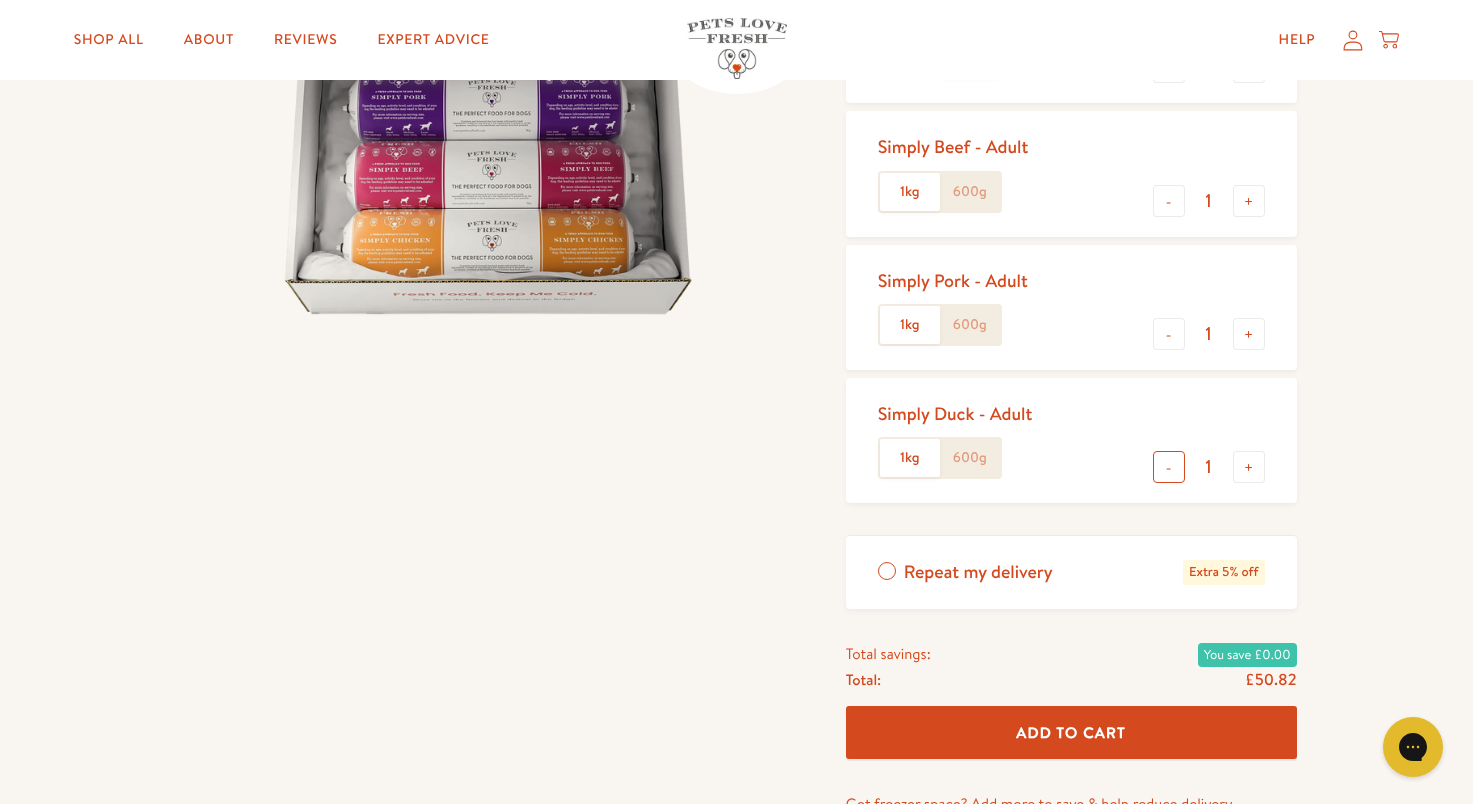 click on "-" at bounding box center (1169, 467) 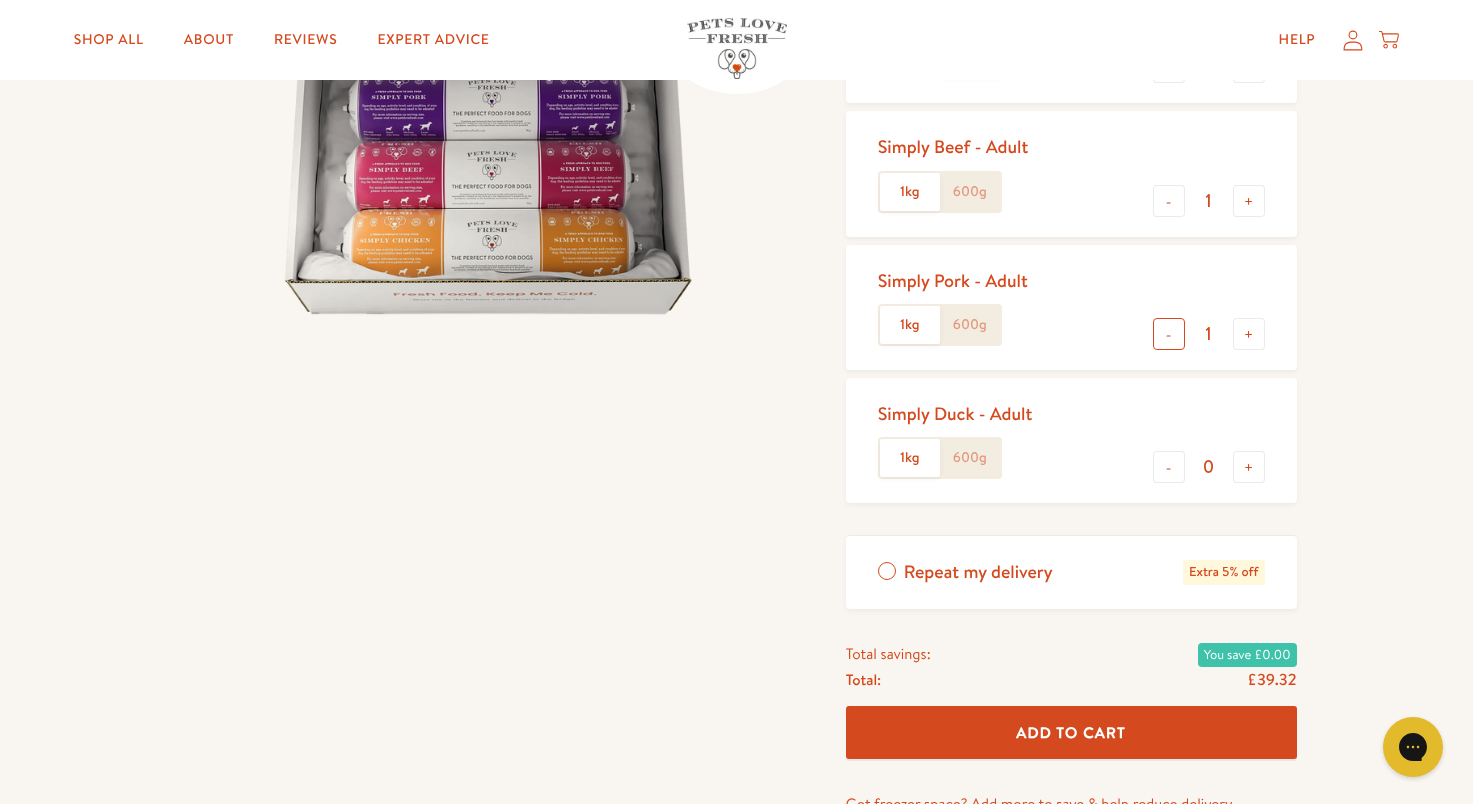 click on "-" at bounding box center [1169, 334] 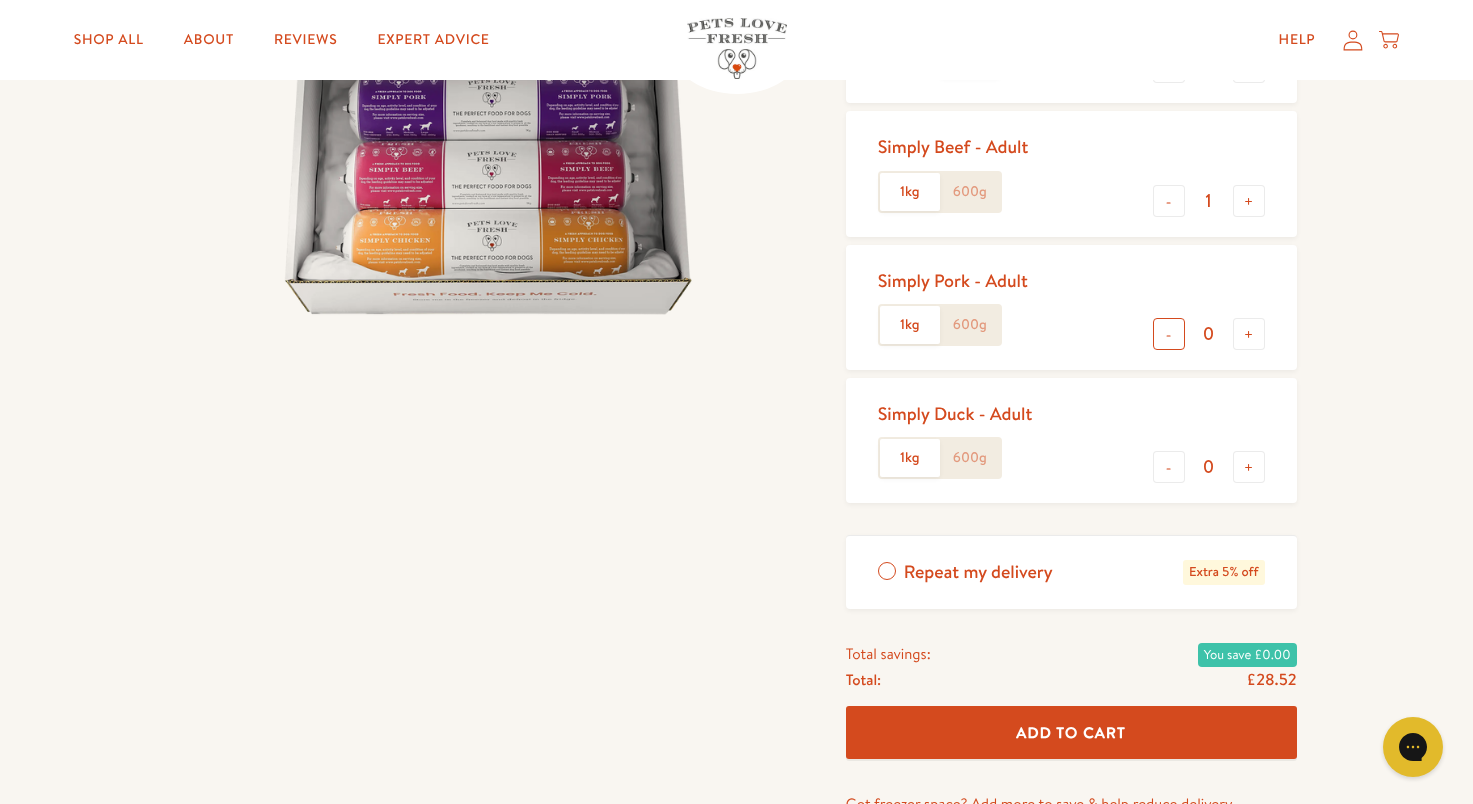 click on "-" at bounding box center (1169, 334) 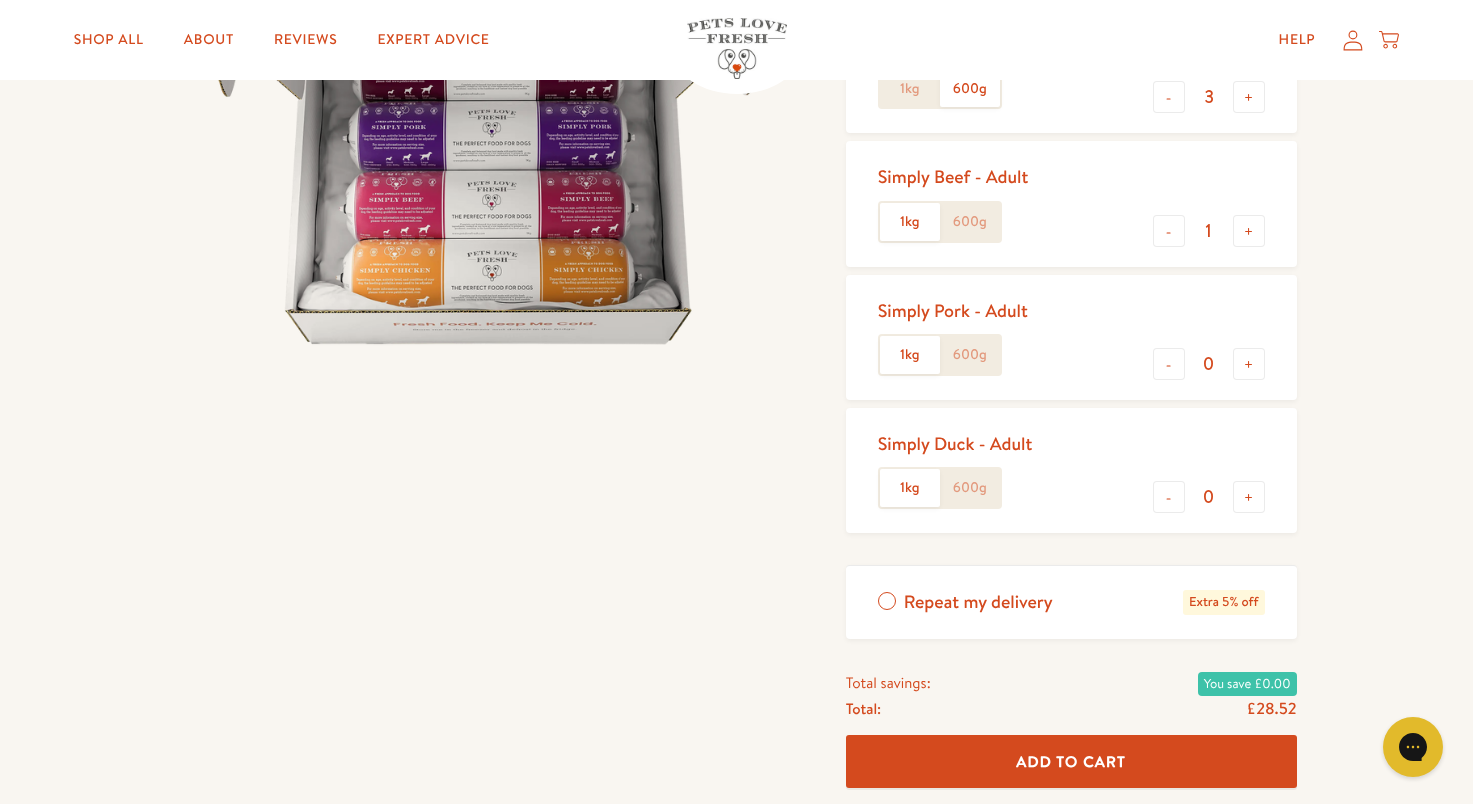 scroll, scrollTop: 300, scrollLeft: 0, axis: vertical 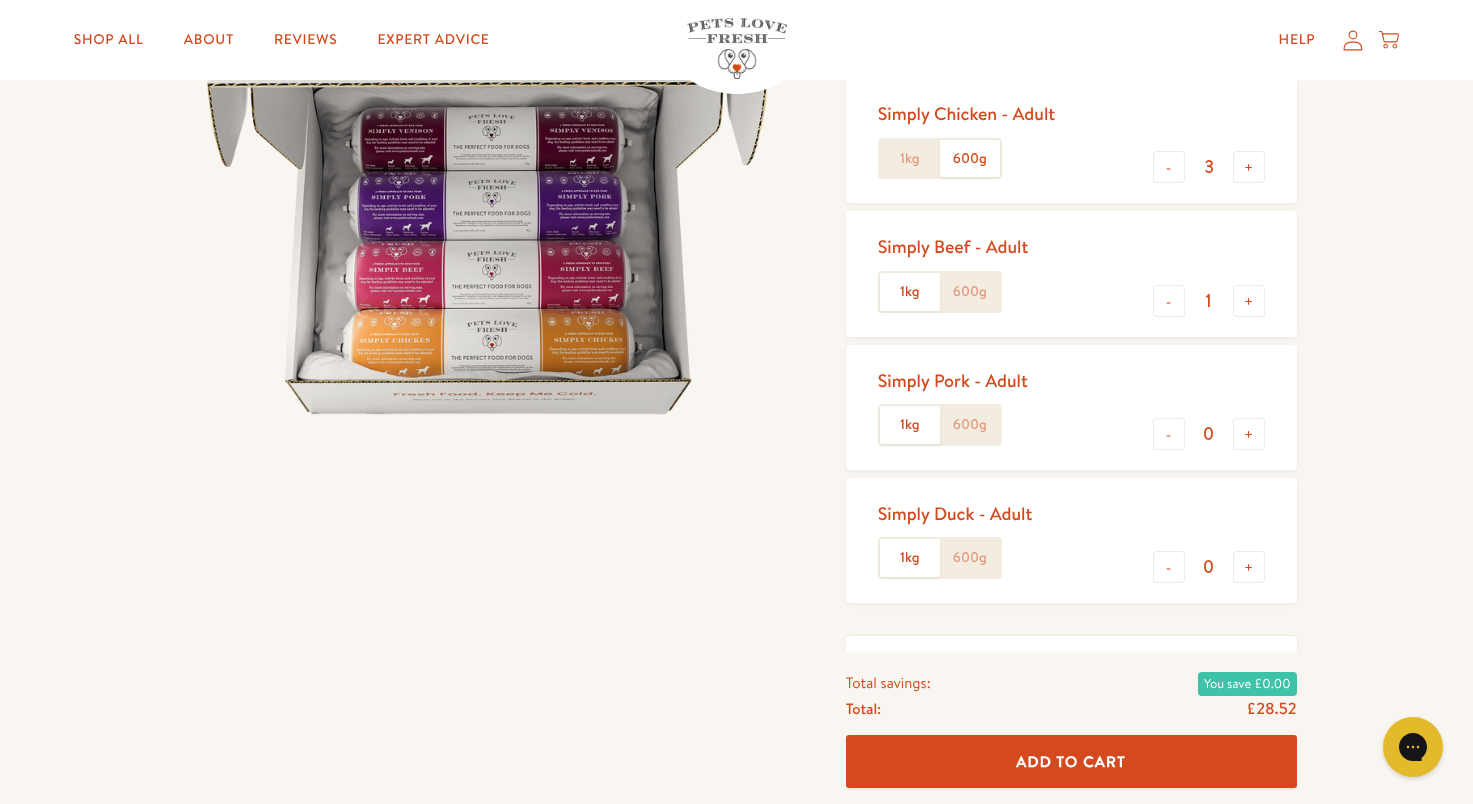 click on "600g" 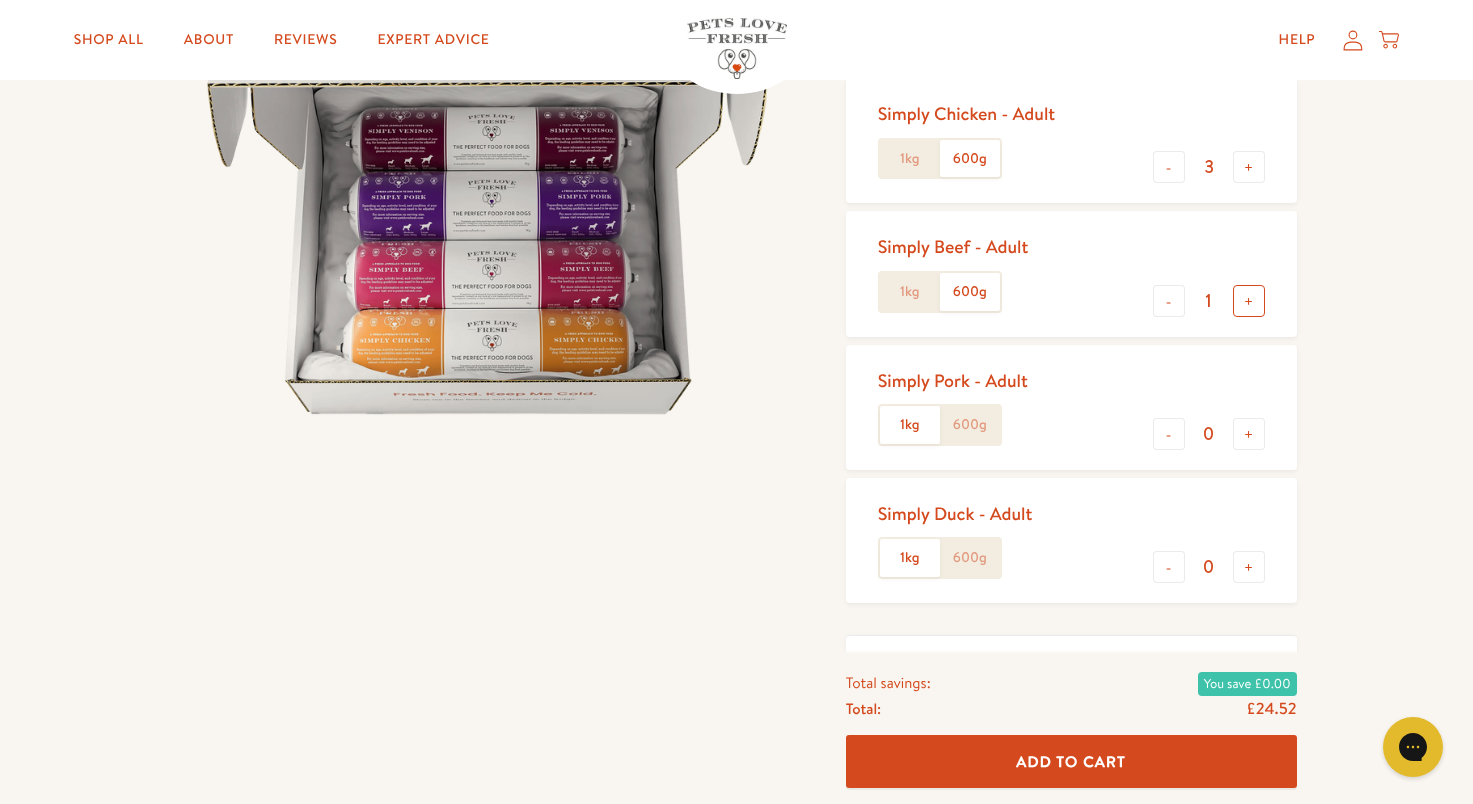 click on "+" at bounding box center [1249, 301] 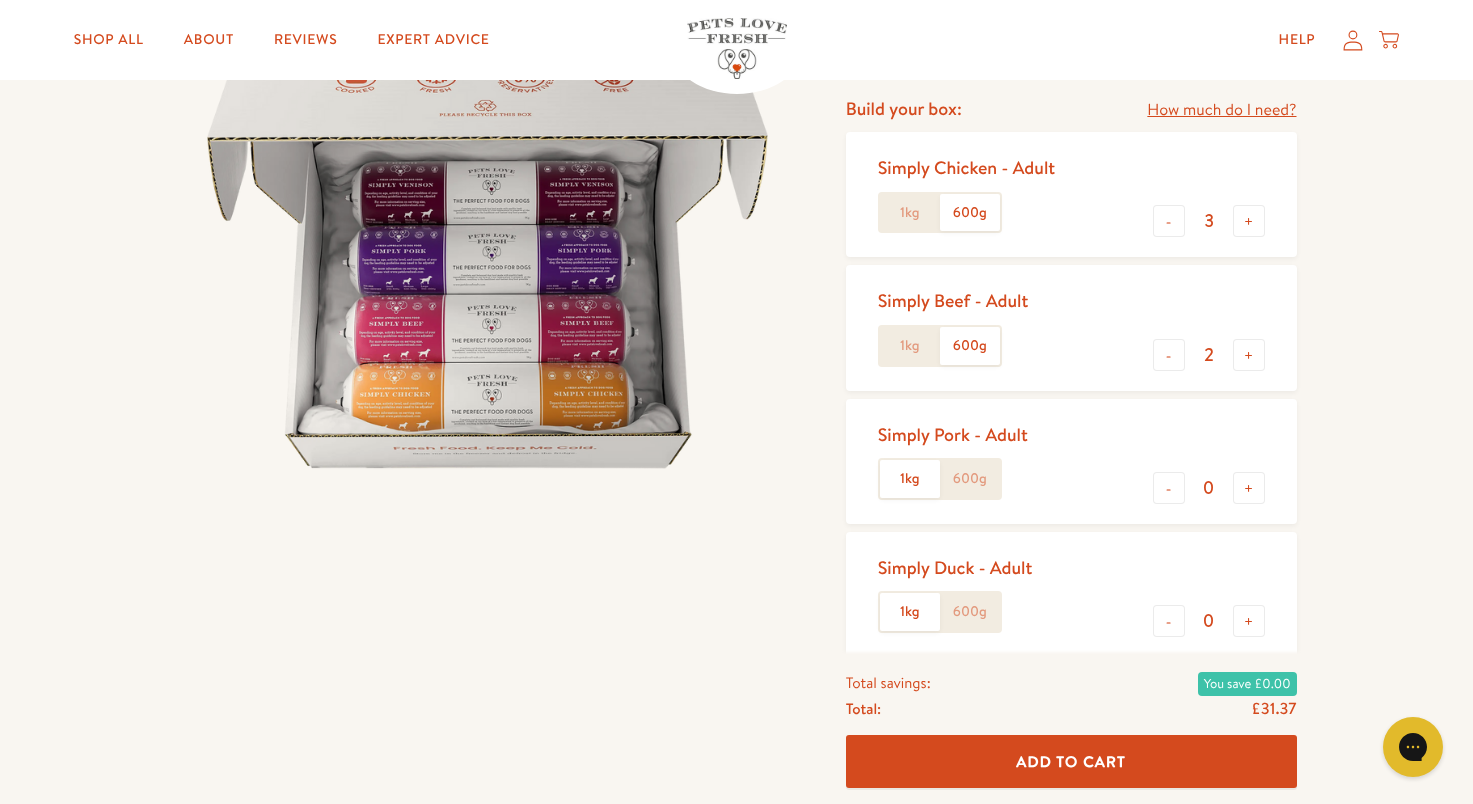 scroll, scrollTop: 200, scrollLeft: 0, axis: vertical 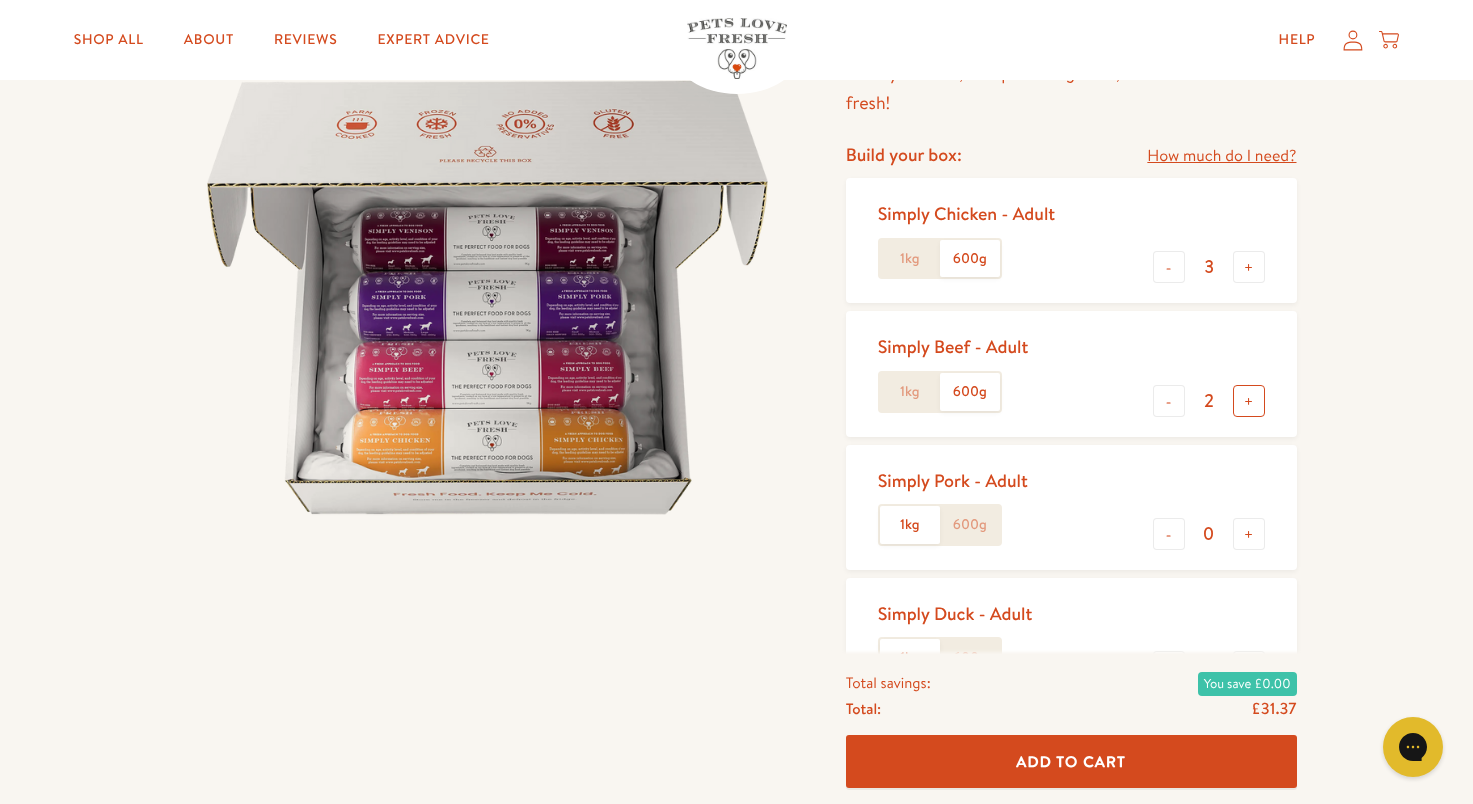 click on "+" at bounding box center [1249, 401] 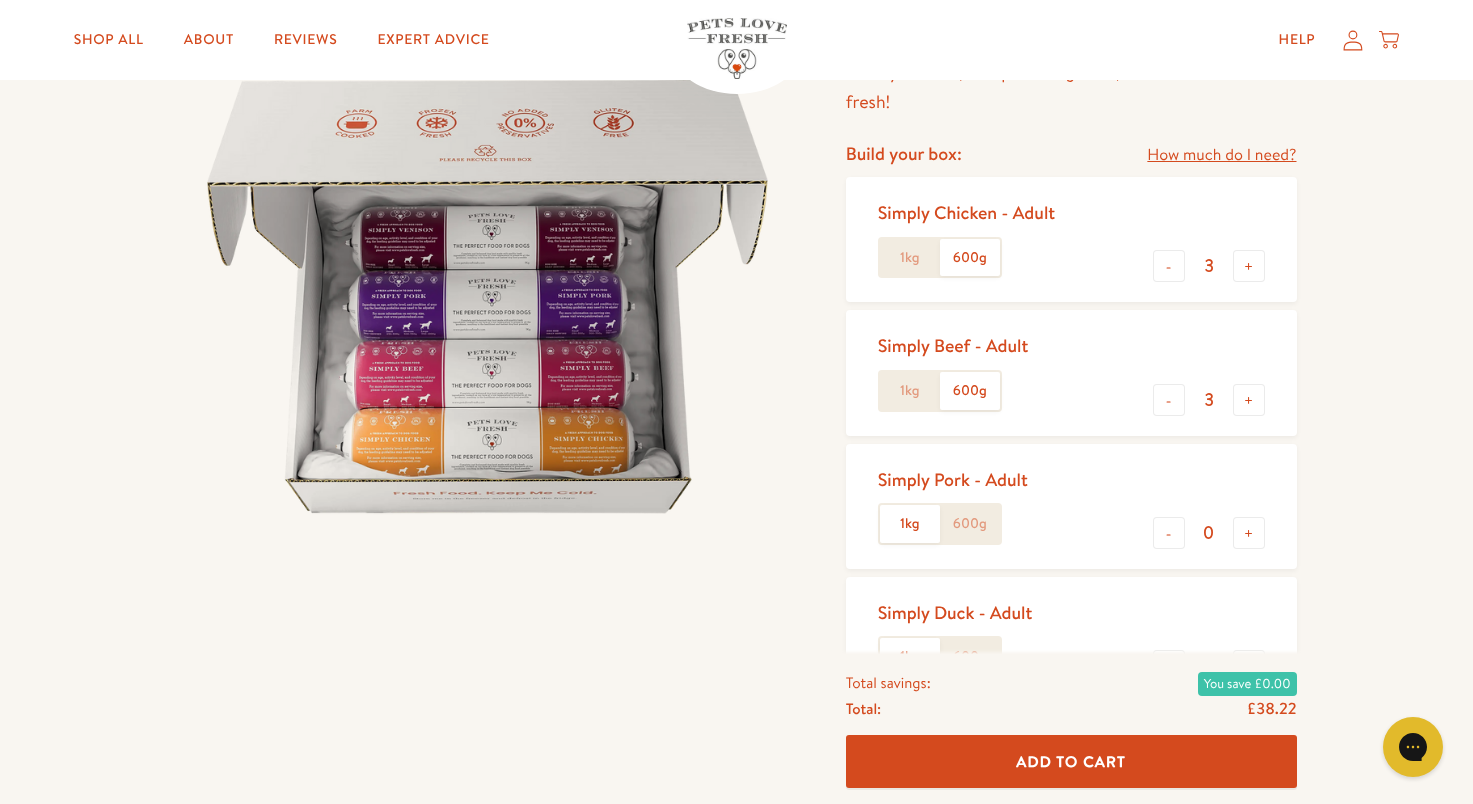 scroll, scrollTop: 200, scrollLeft: 0, axis: vertical 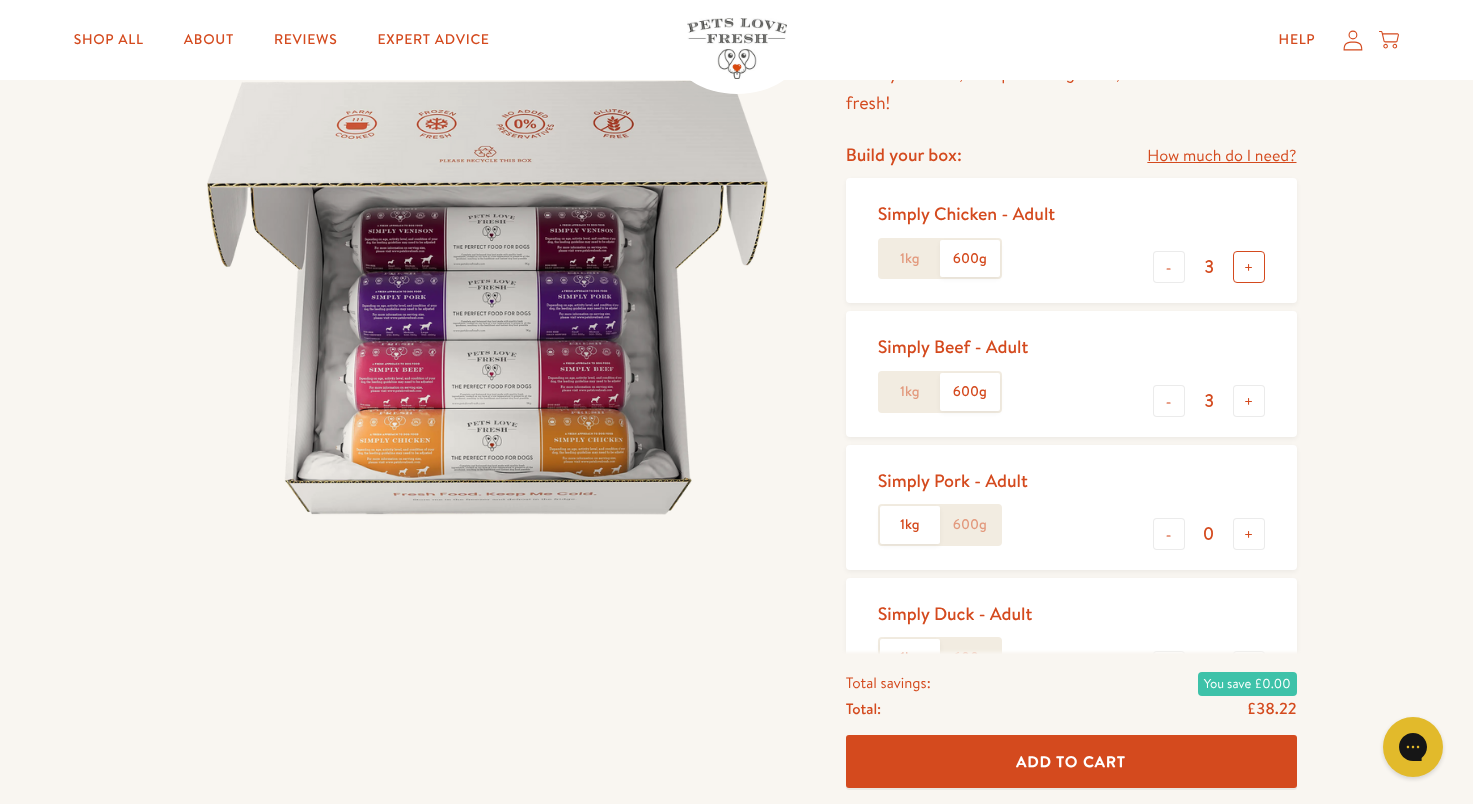 click on "+" at bounding box center [1249, 267] 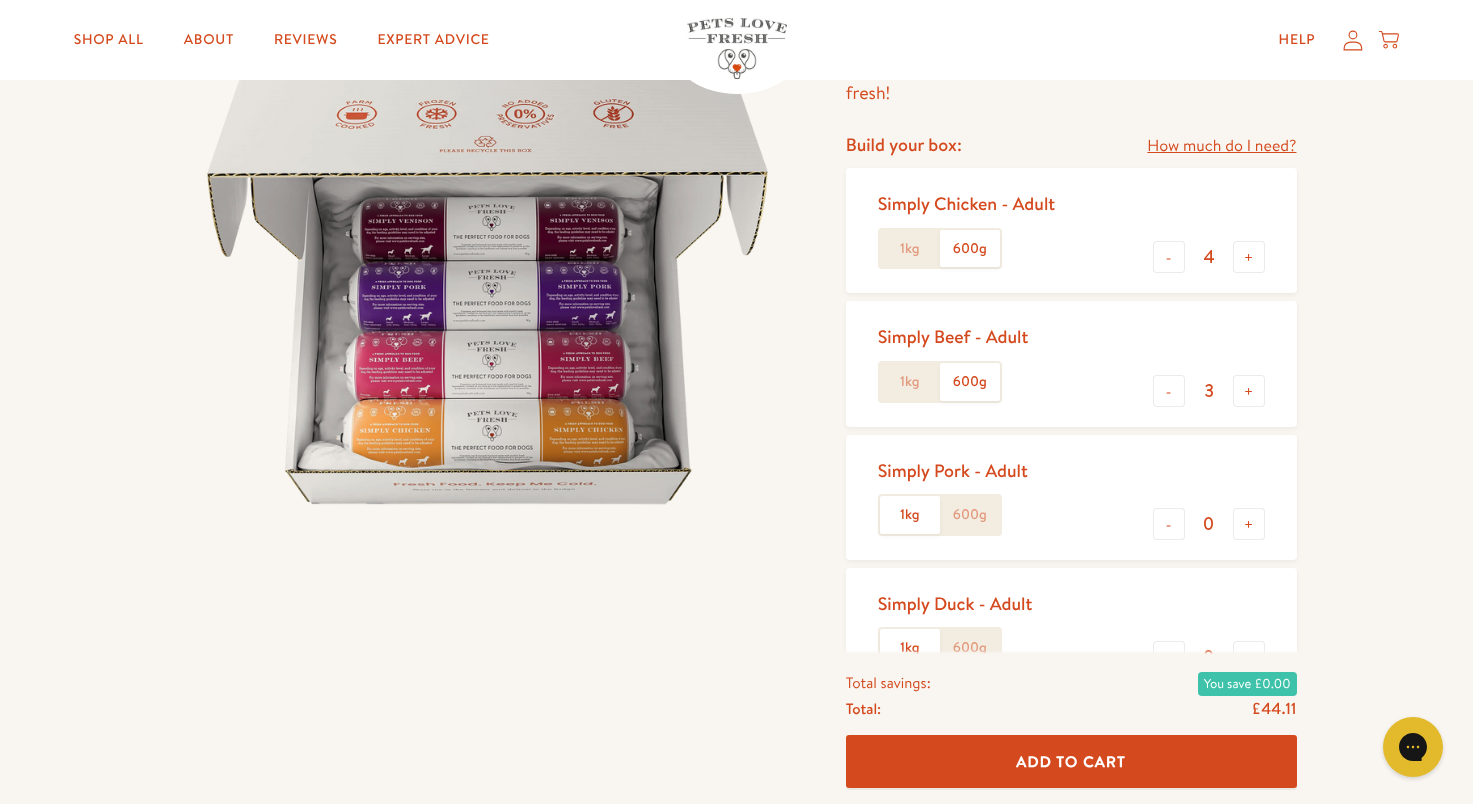 scroll, scrollTop: 200, scrollLeft: 0, axis: vertical 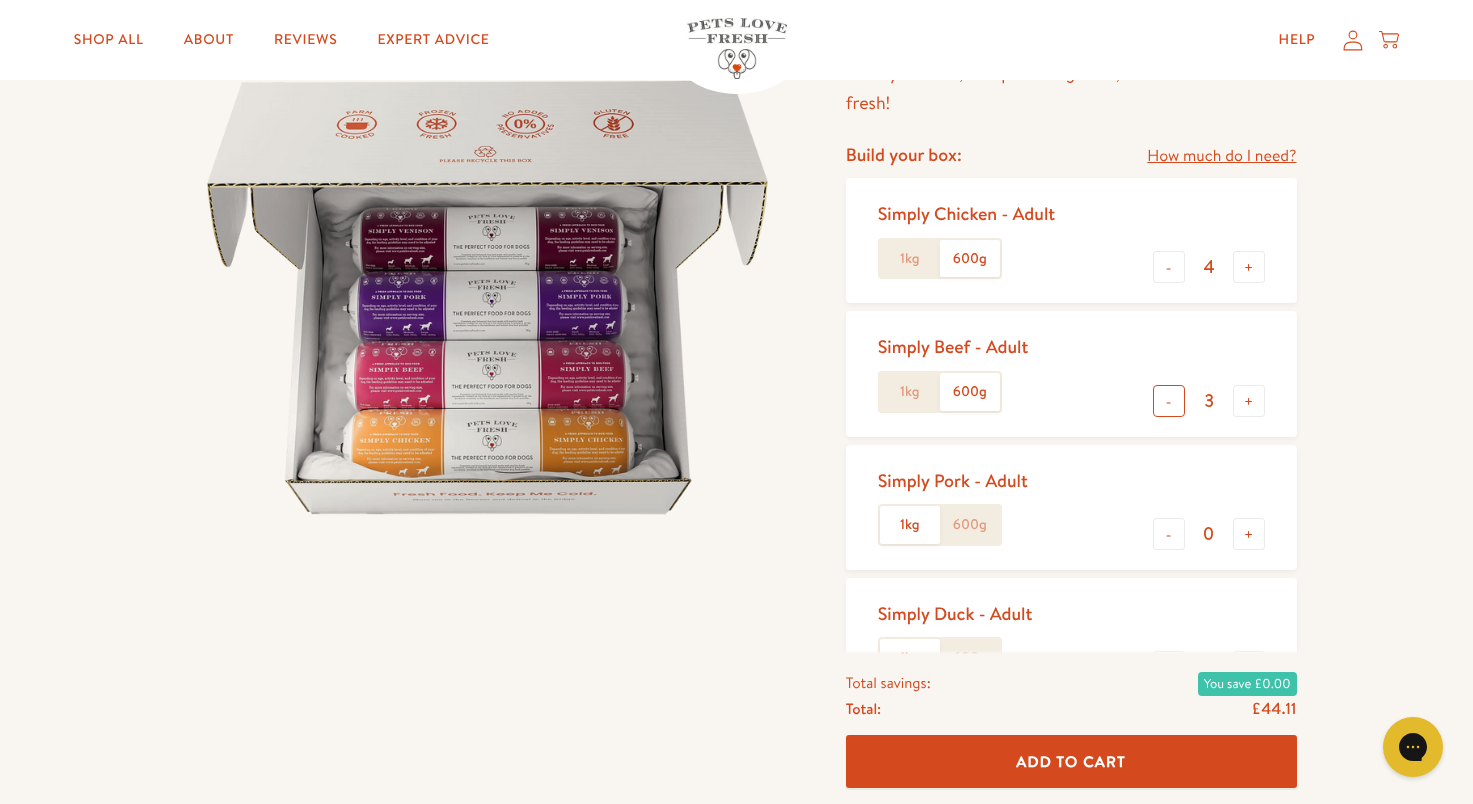 click on "-" at bounding box center (1169, 401) 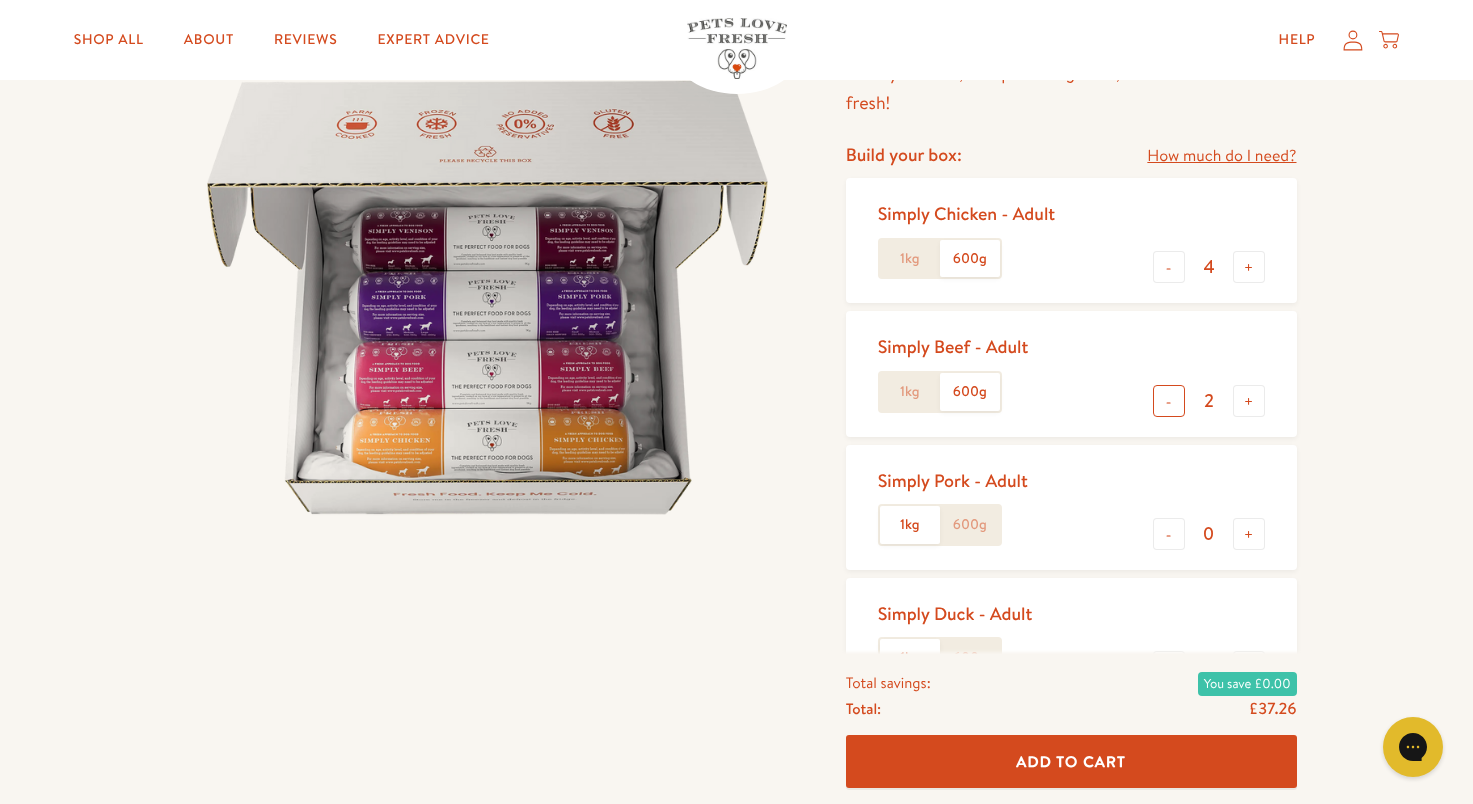 click on "-" at bounding box center (1169, 401) 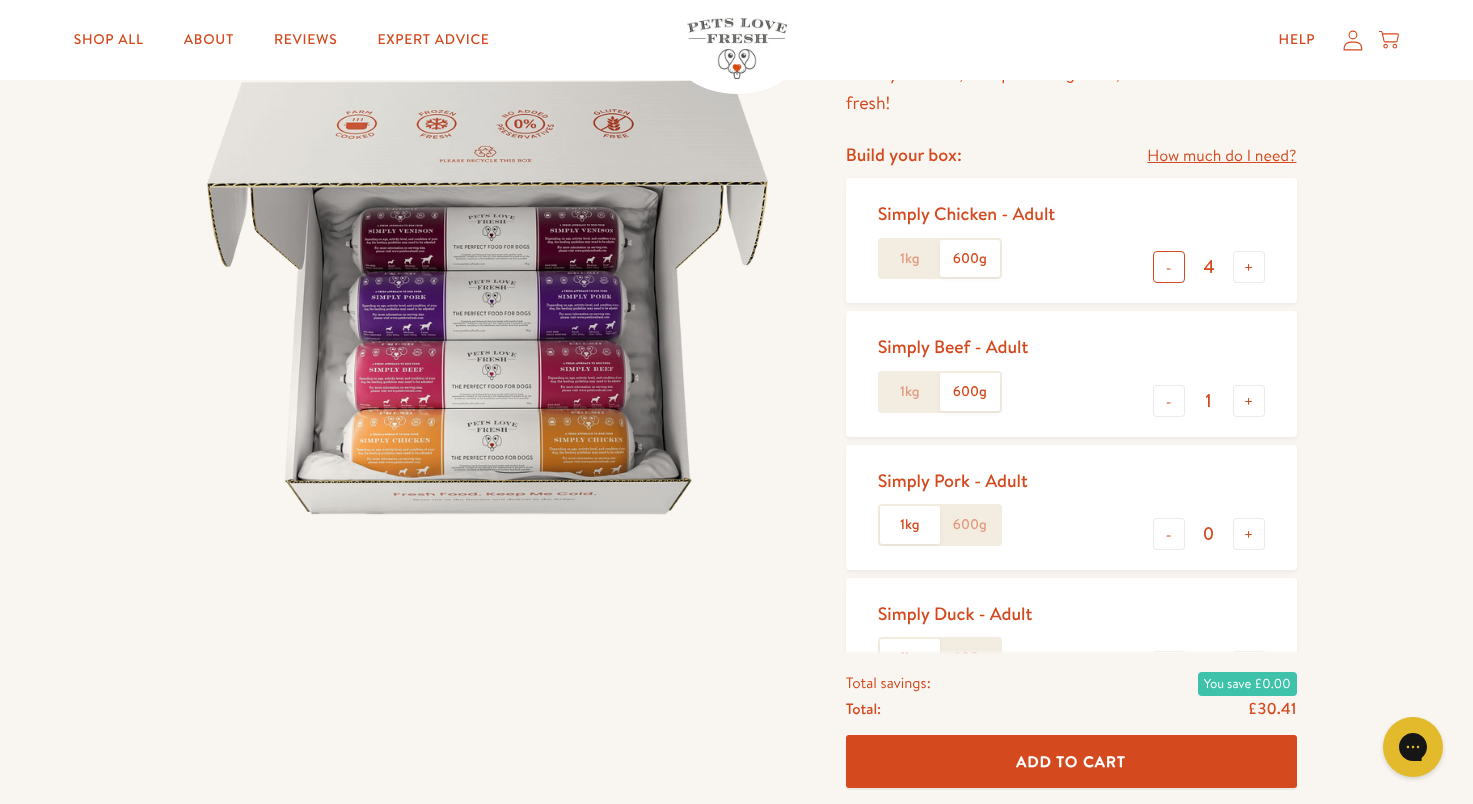 click on "-" at bounding box center (1169, 267) 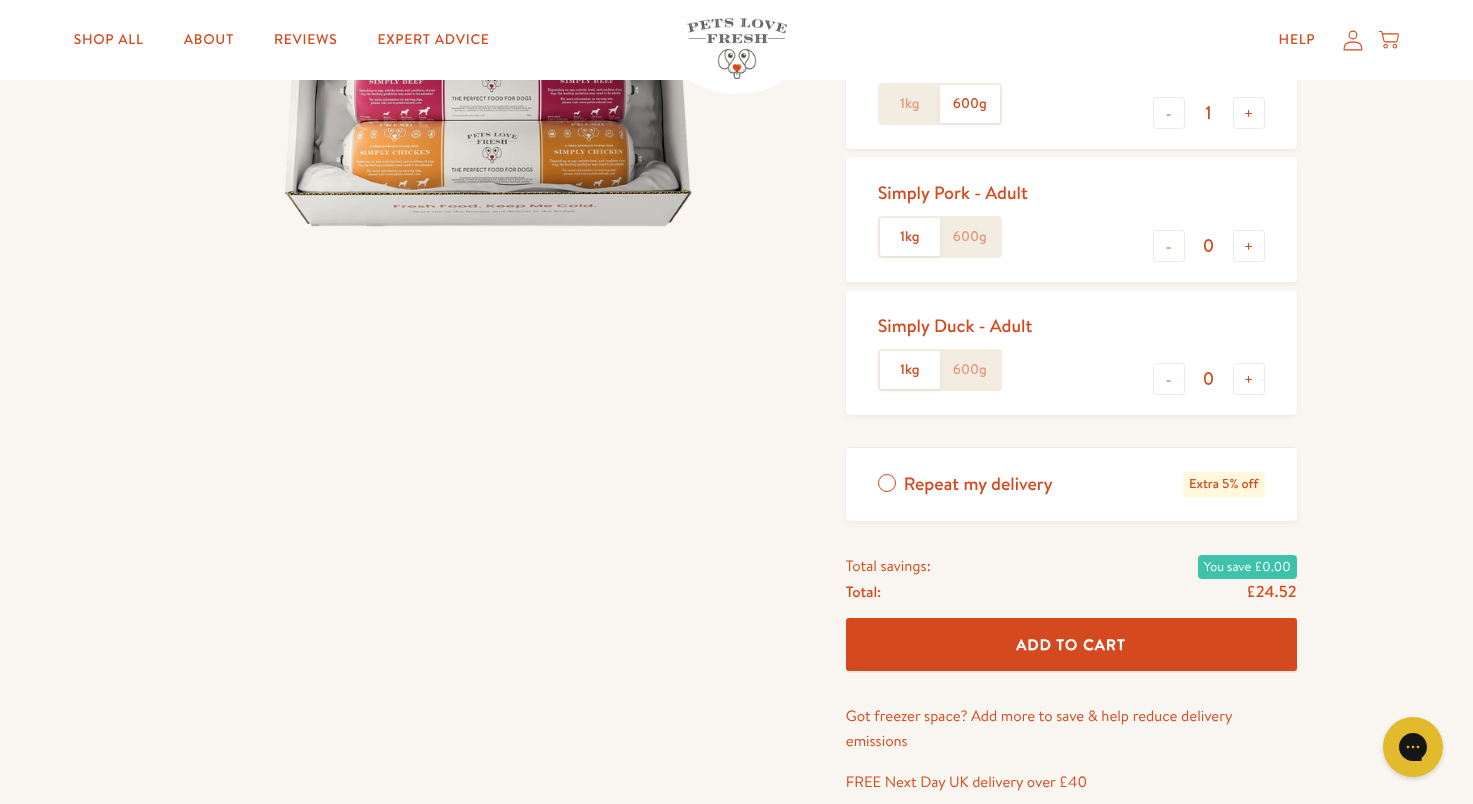scroll, scrollTop: 600, scrollLeft: 0, axis: vertical 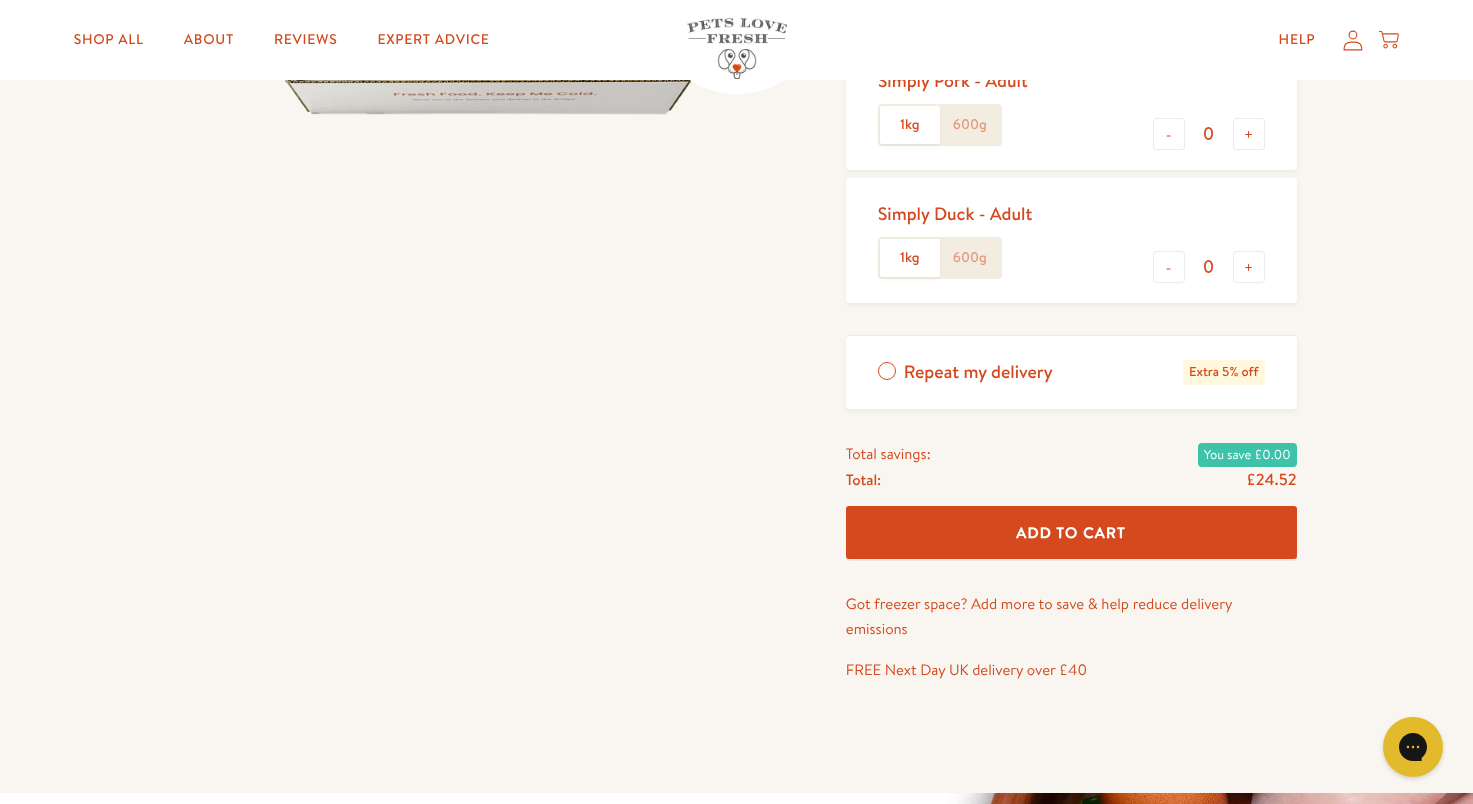 click on "Add To Cart" at bounding box center (1071, 532) 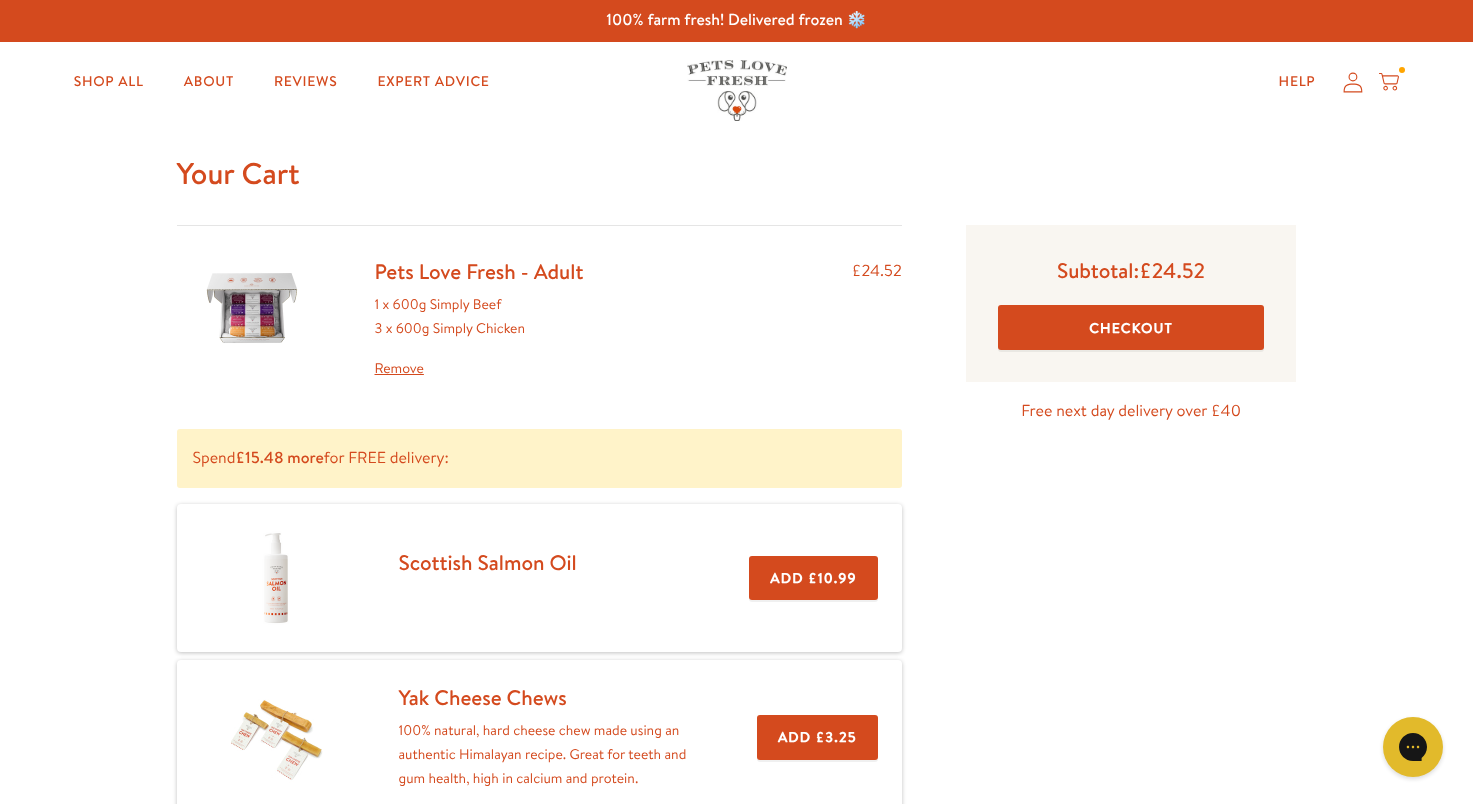 scroll, scrollTop: 0, scrollLeft: 0, axis: both 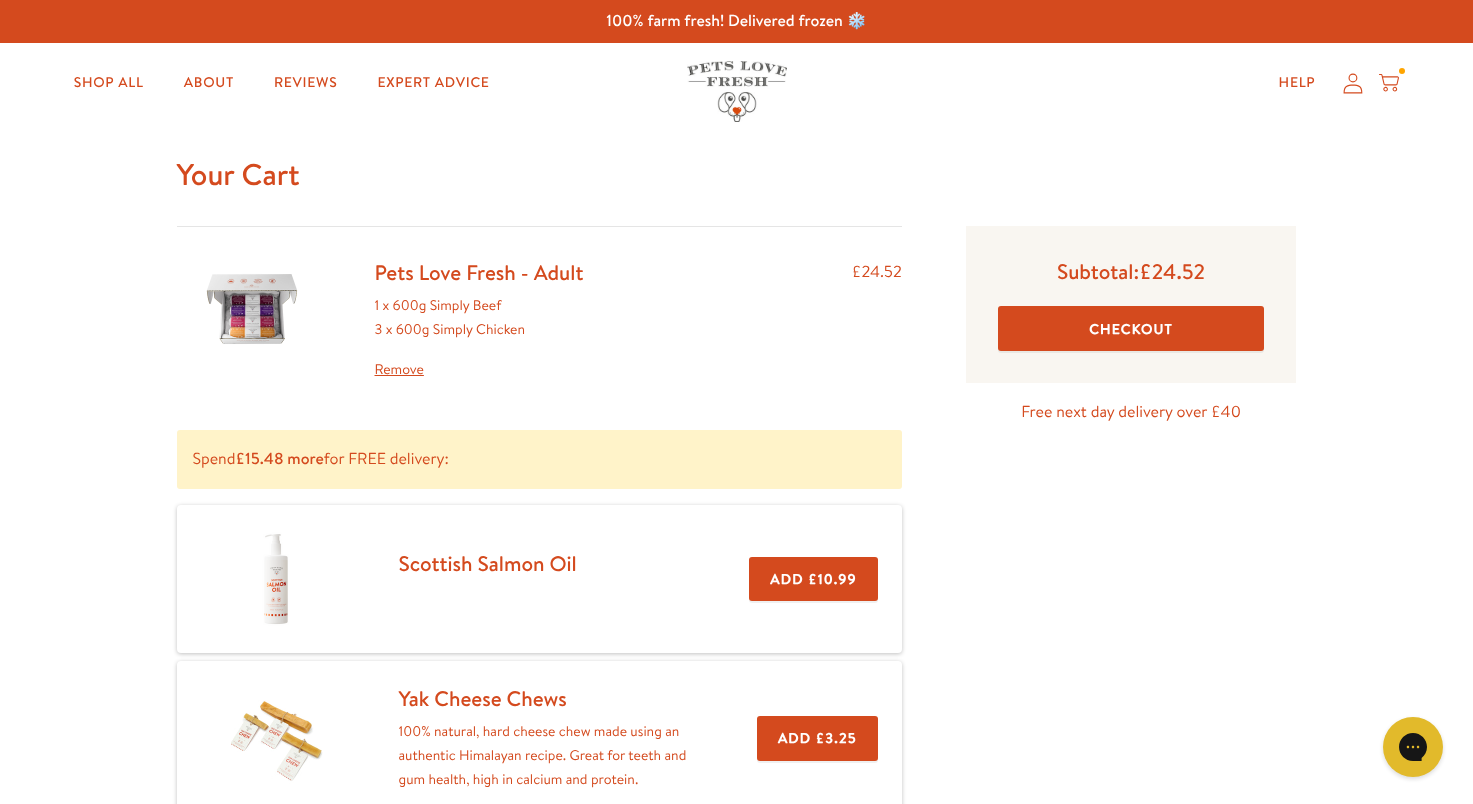 click on "Checkout" at bounding box center (1131, 328) 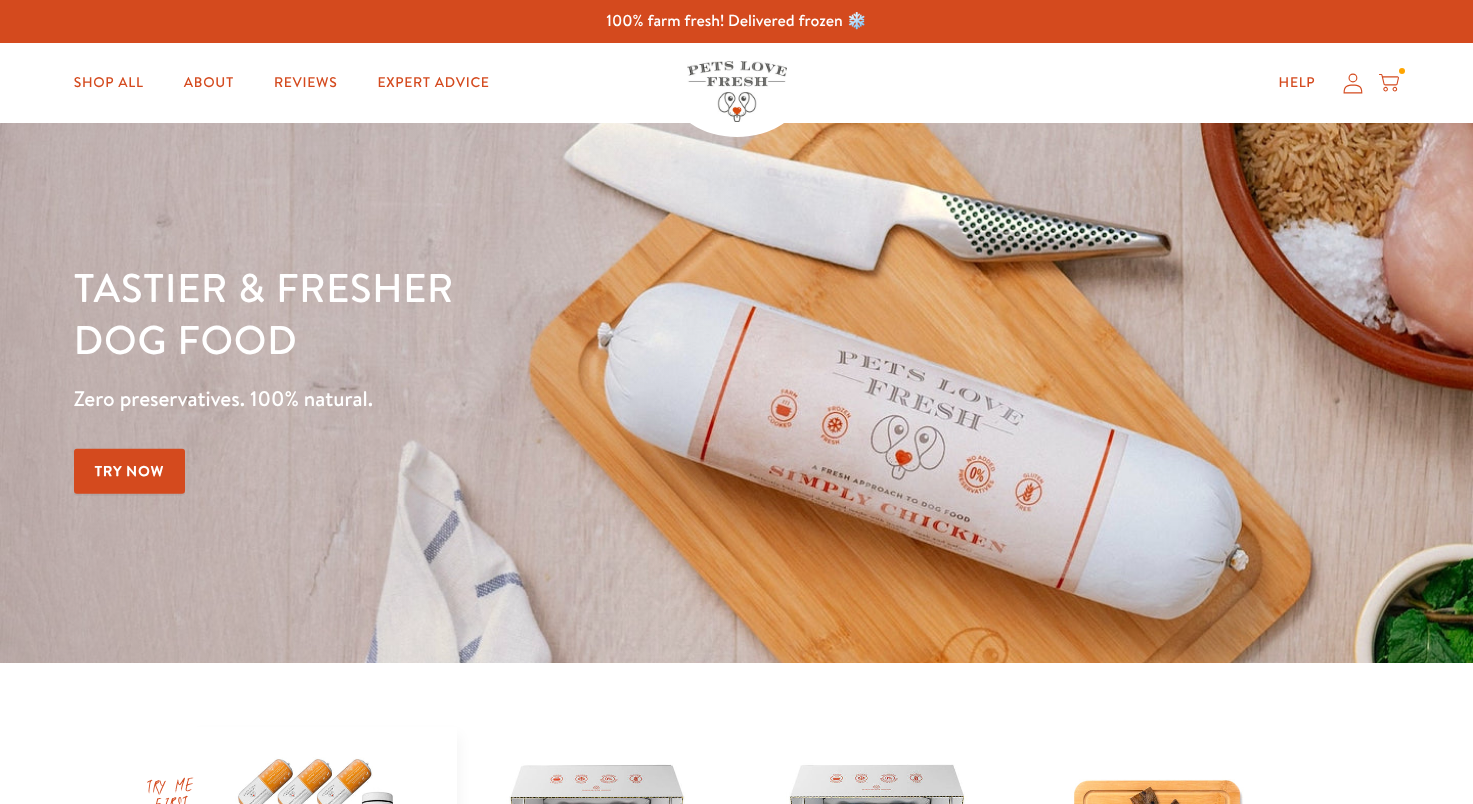 scroll, scrollTop: 0, scrollLeft: 0, axis: both 